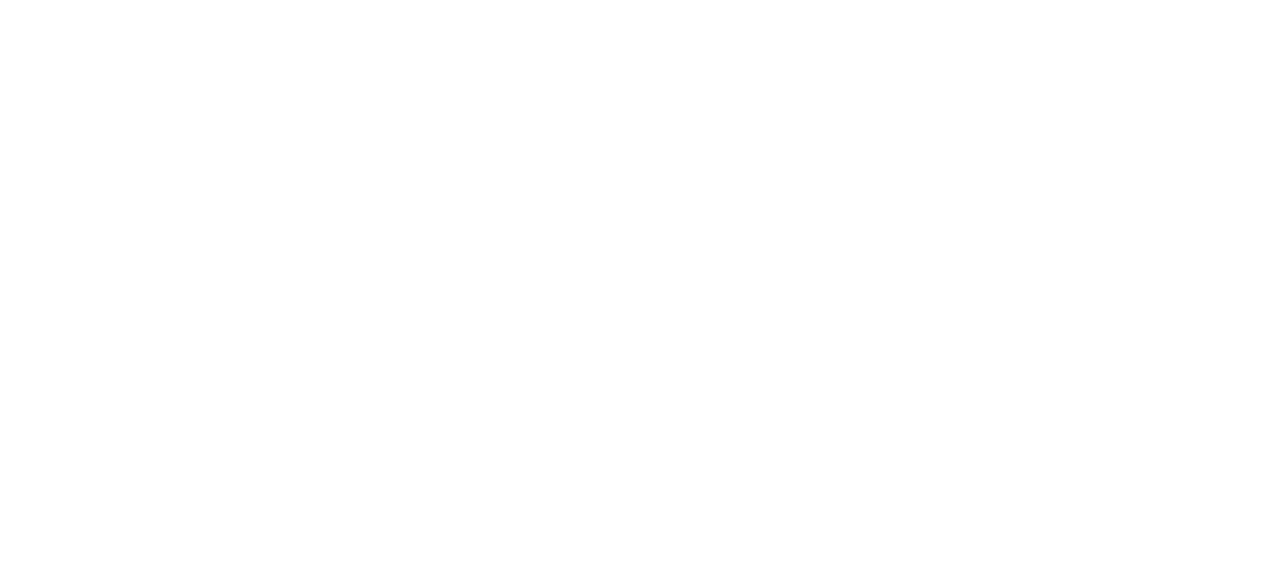 scroll, scrollTop: 0, scrollLeft: 0, axis: both 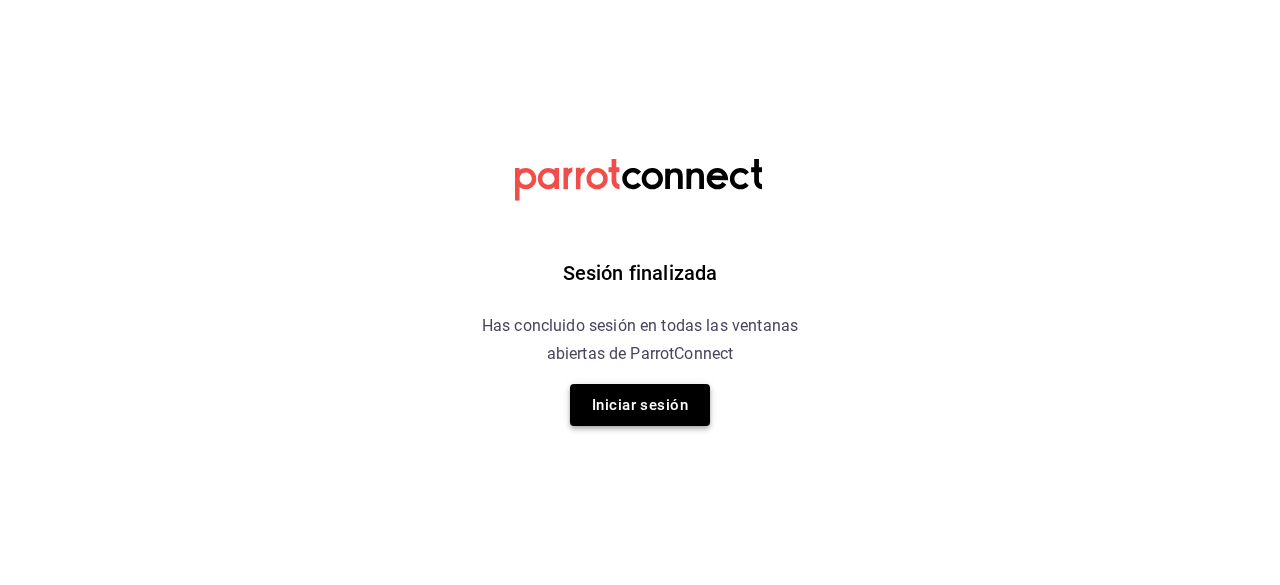click on "Iniciar sesión" at bounding box center [640, 405] 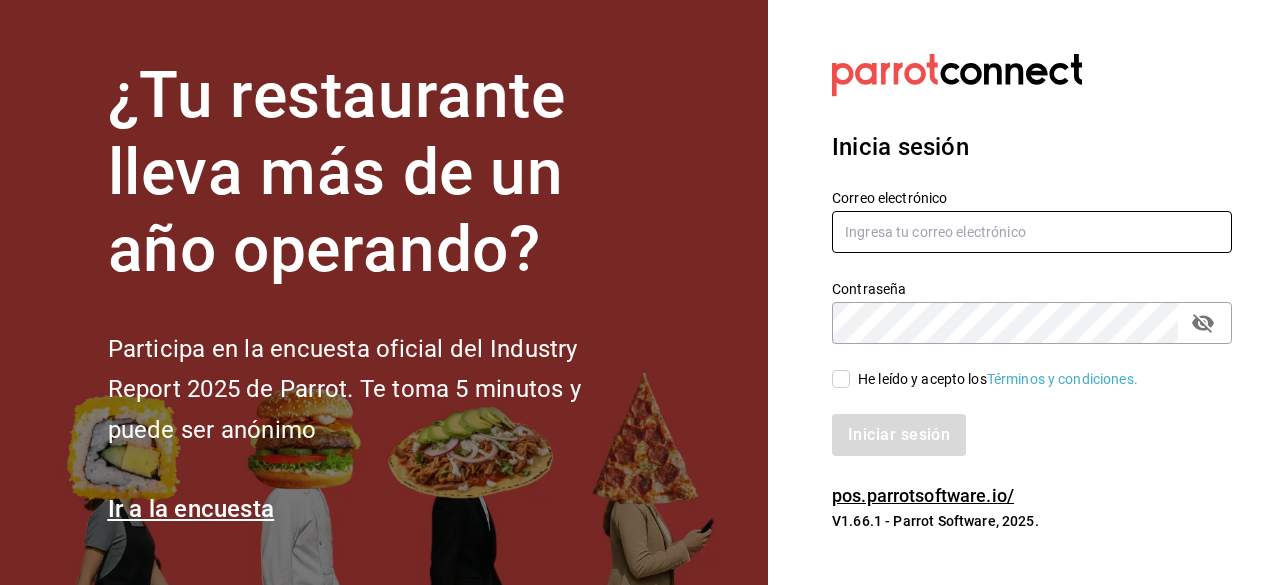 type on "[EMAIL]" 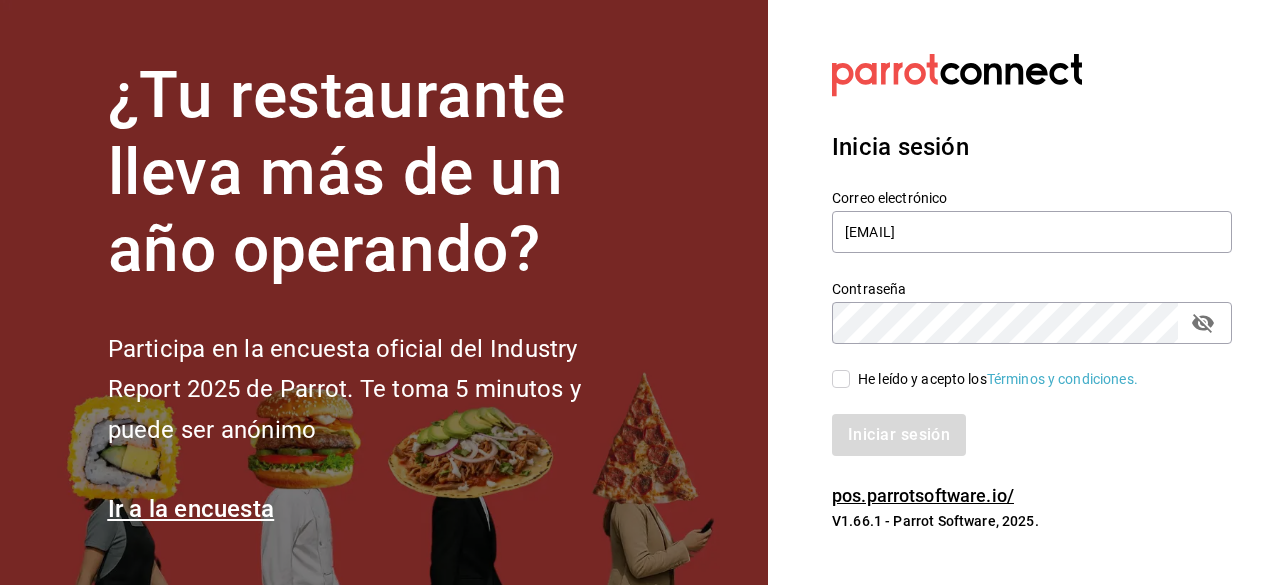 click on "He leído y acepto los  Términos y condiciones." at bounding box center [841, 379] 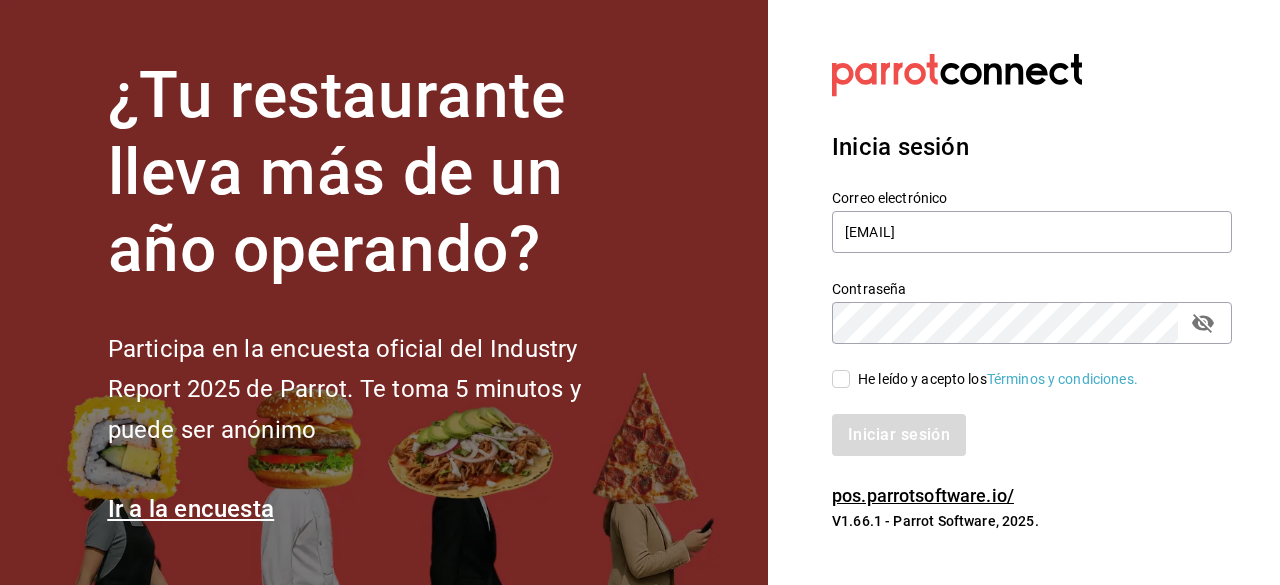 checkbox on "true" 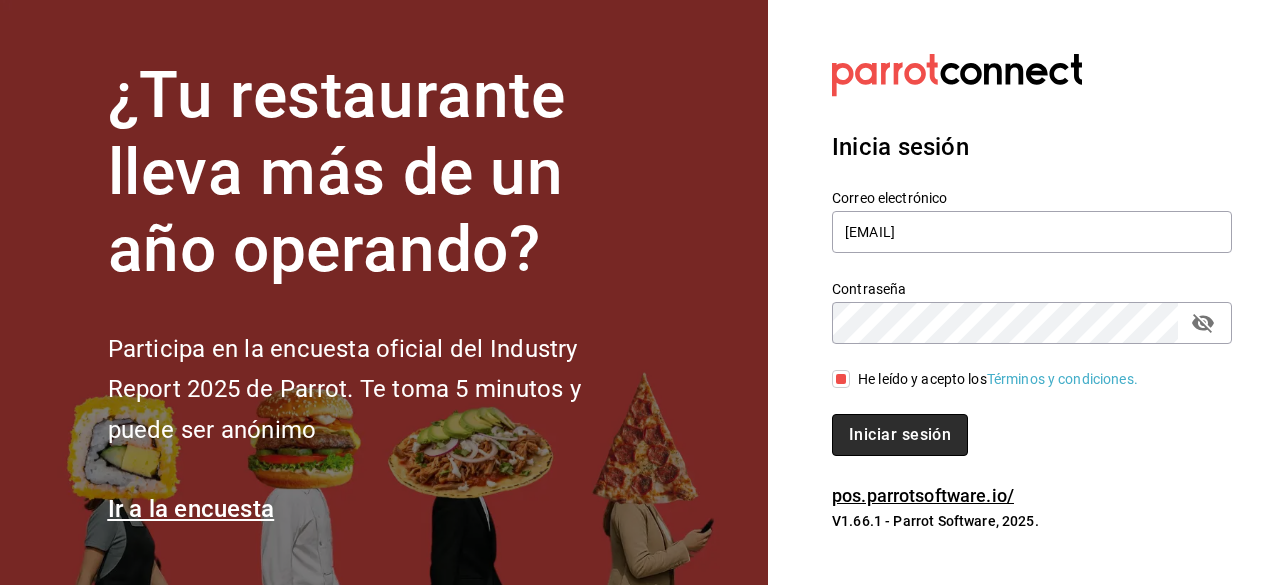 click on "Iniciar sesión" at bounding box center [900, 435] 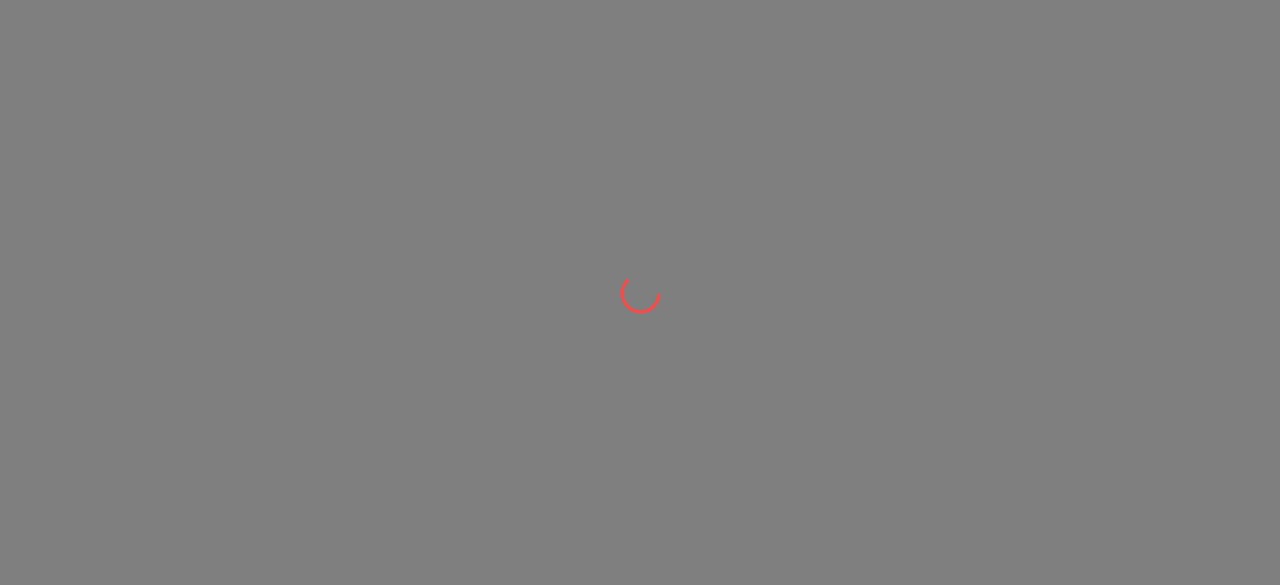 scroll, scrollTop: 0, scrollLeft: 0, axis: both 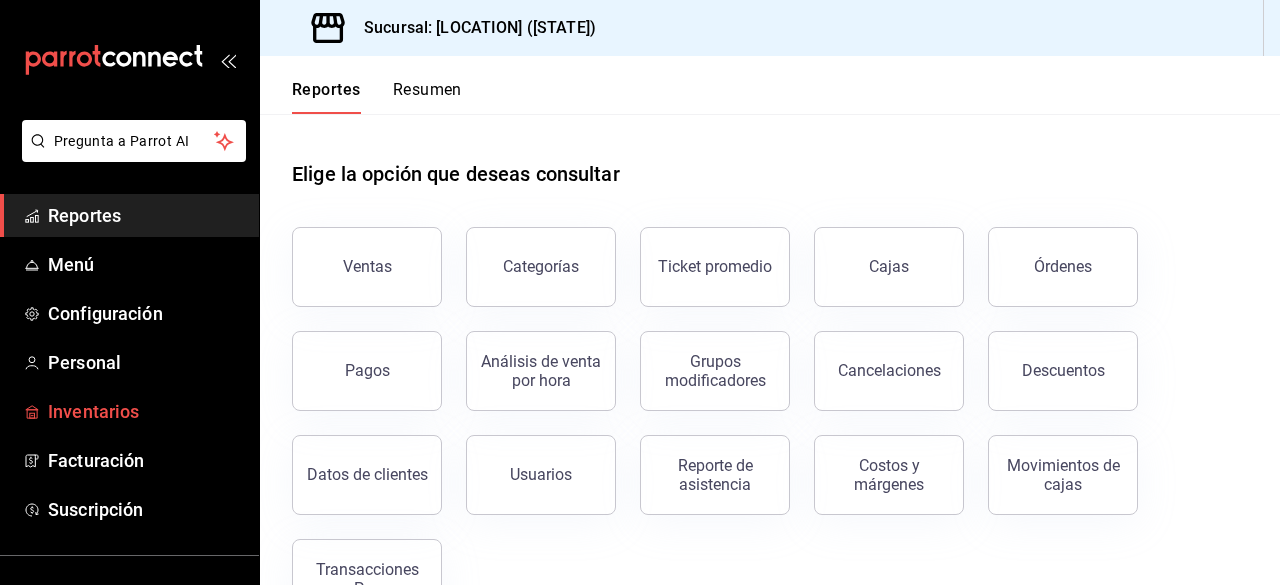 click on "Inventarios" at bounding box center (145, 411) 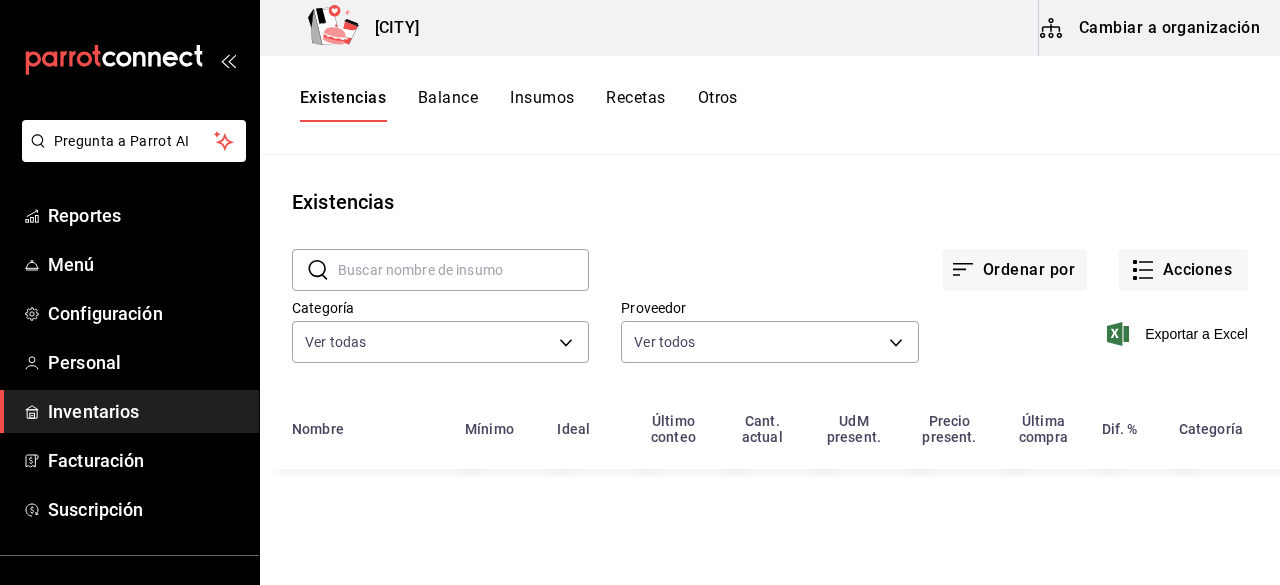 click on "Cambiar a organización" at bounding box center (1151, 28) 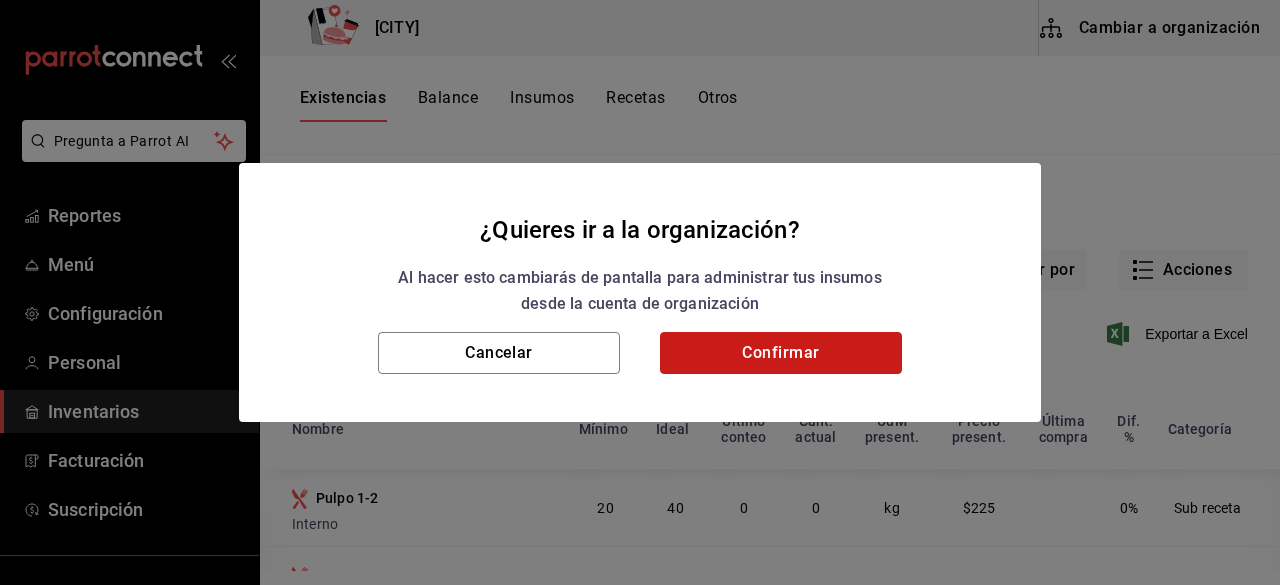 click on "Confirmar" at bounding box center [781, 353] 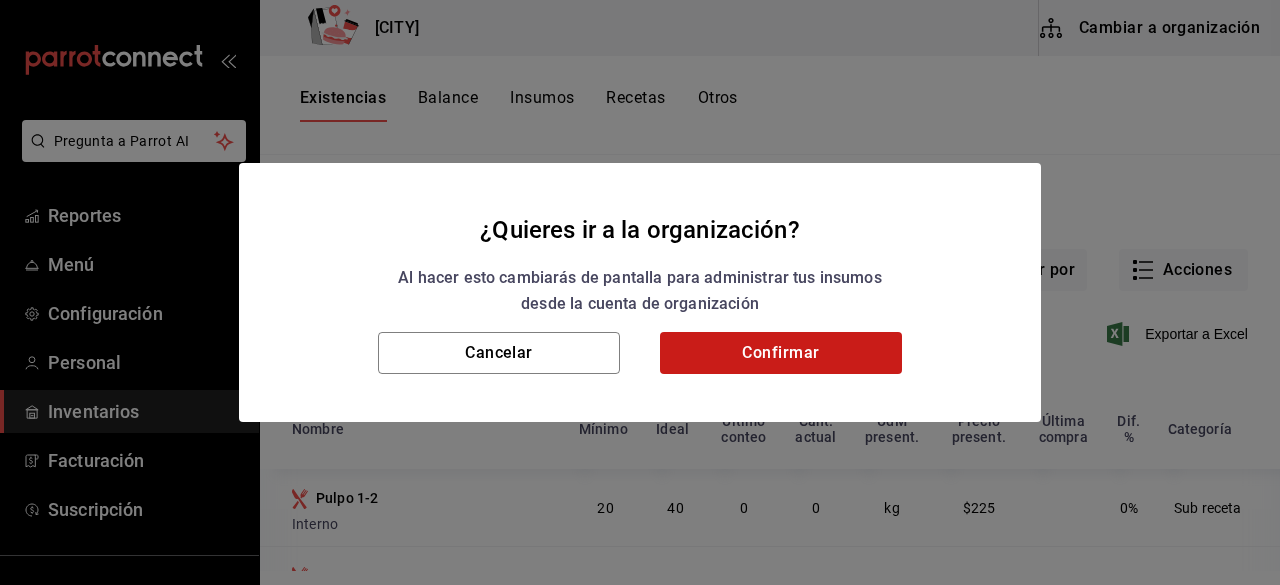 type 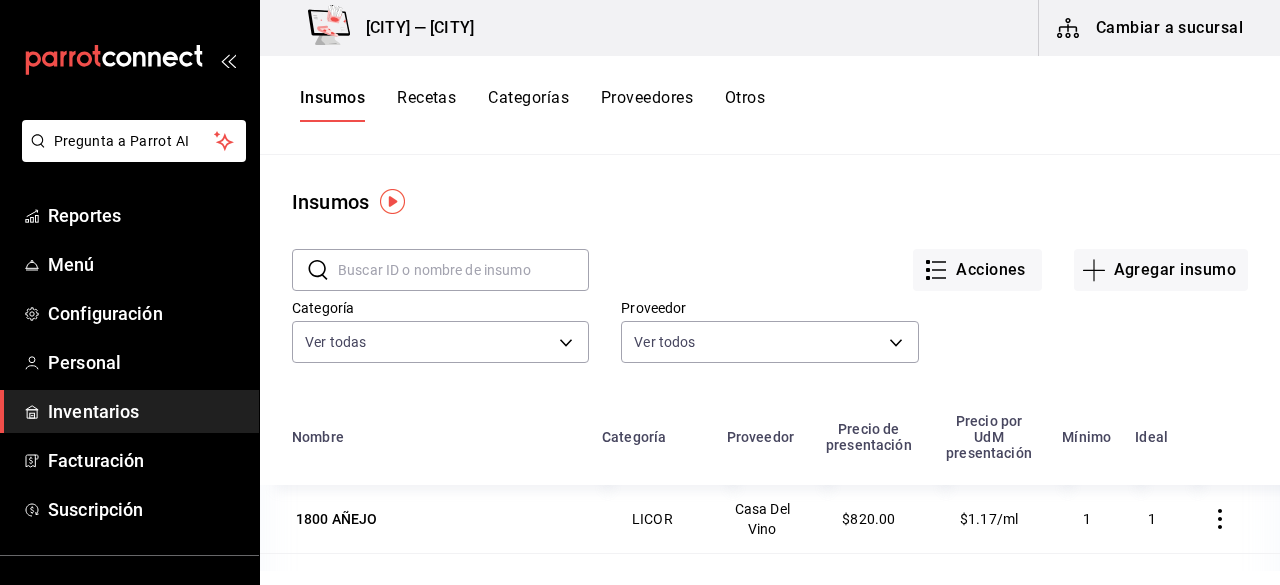 click on "Recetas" at bounding box center (426, 105) 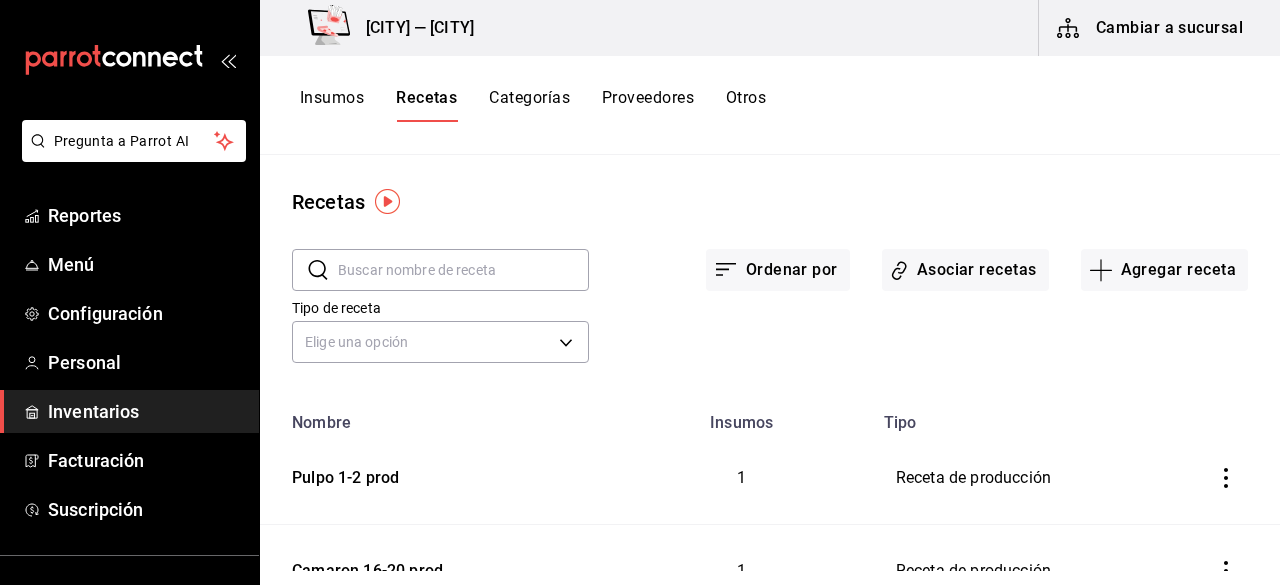 scroll, scrollTop: 300, scrollLeft: 0, axis: vertical 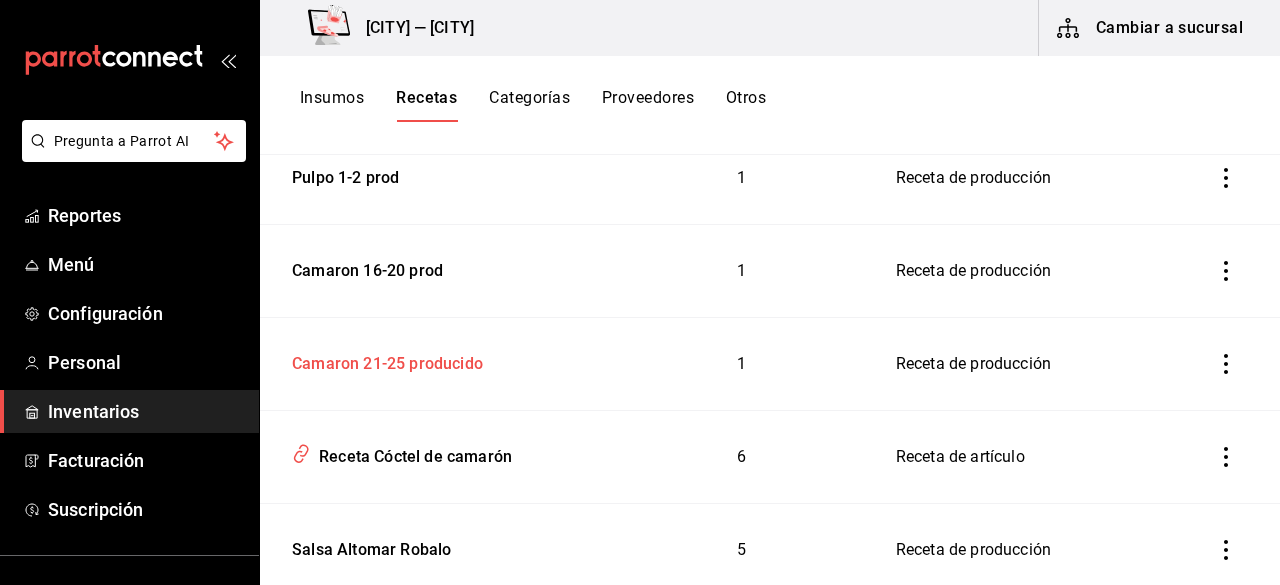 click on "Camaron 21-25 producido" at bounding box center (383, 360) 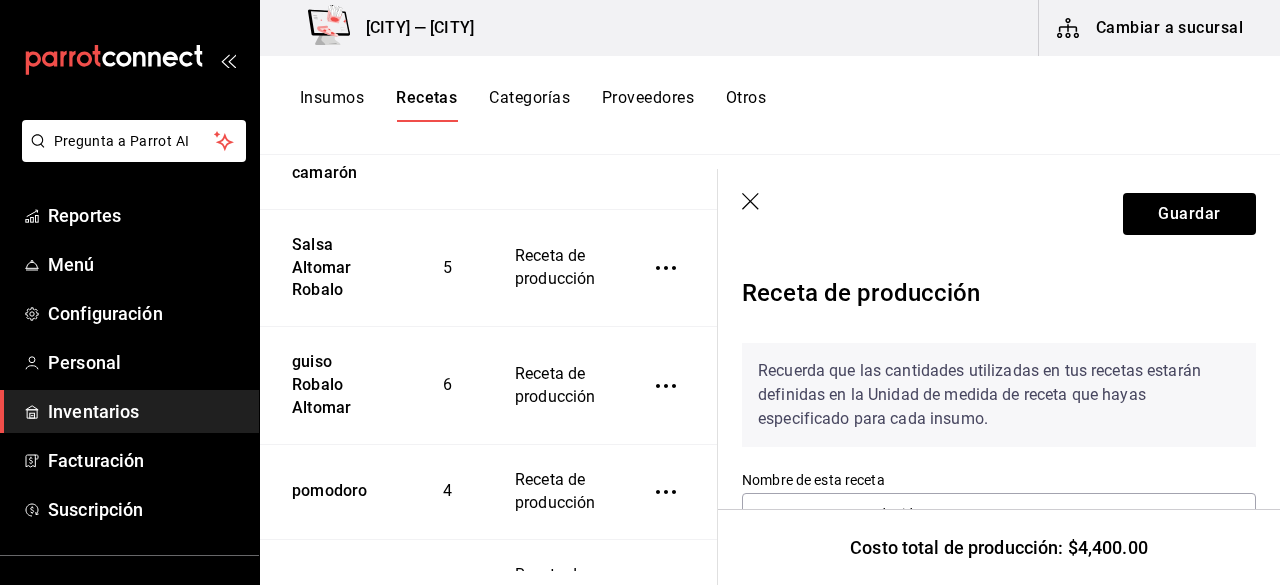 scroll, scrollTop: 700, scrollLeft: 0, axis: vertical 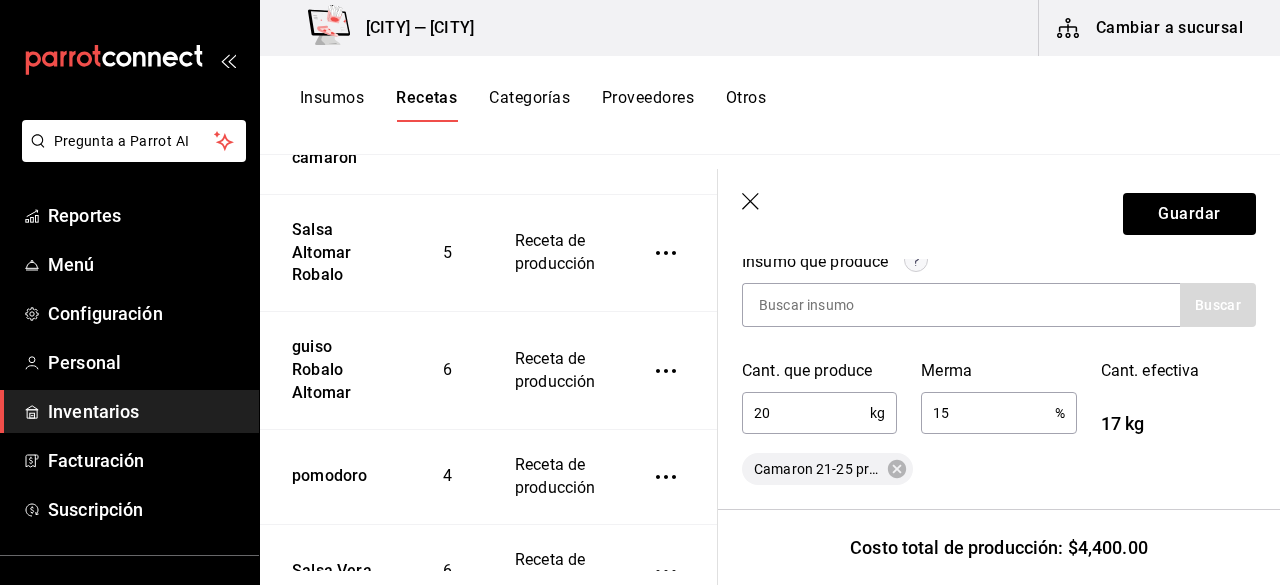 click on "20 kg ​" at bounding box center (819, 413) 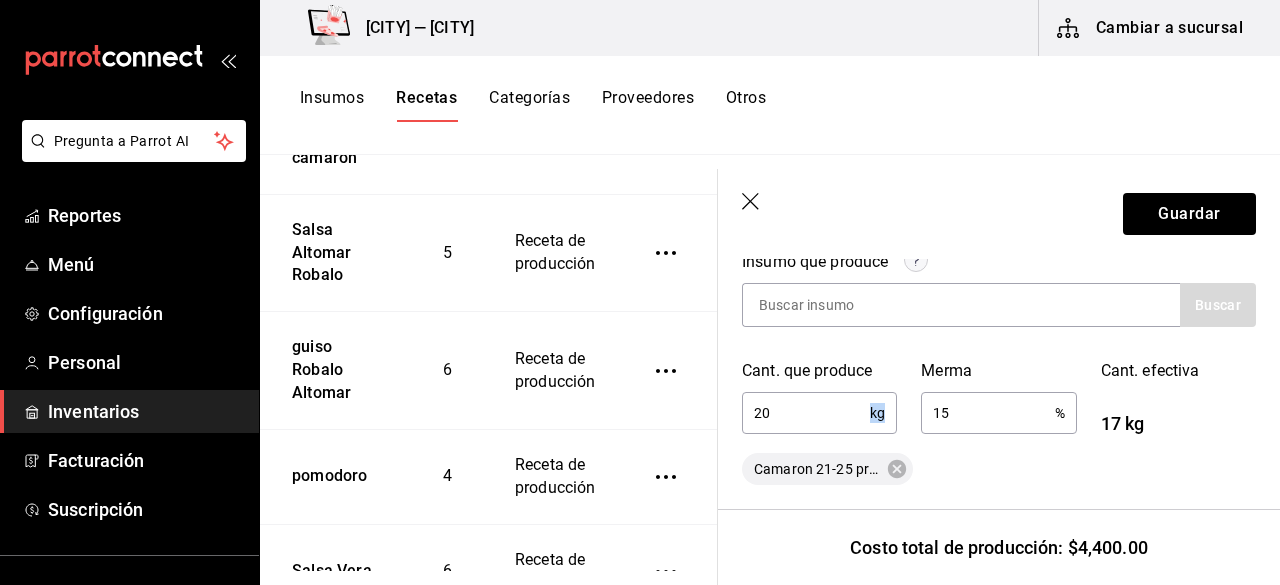 click on "20 kg ​" at bounding box center [819, 413] 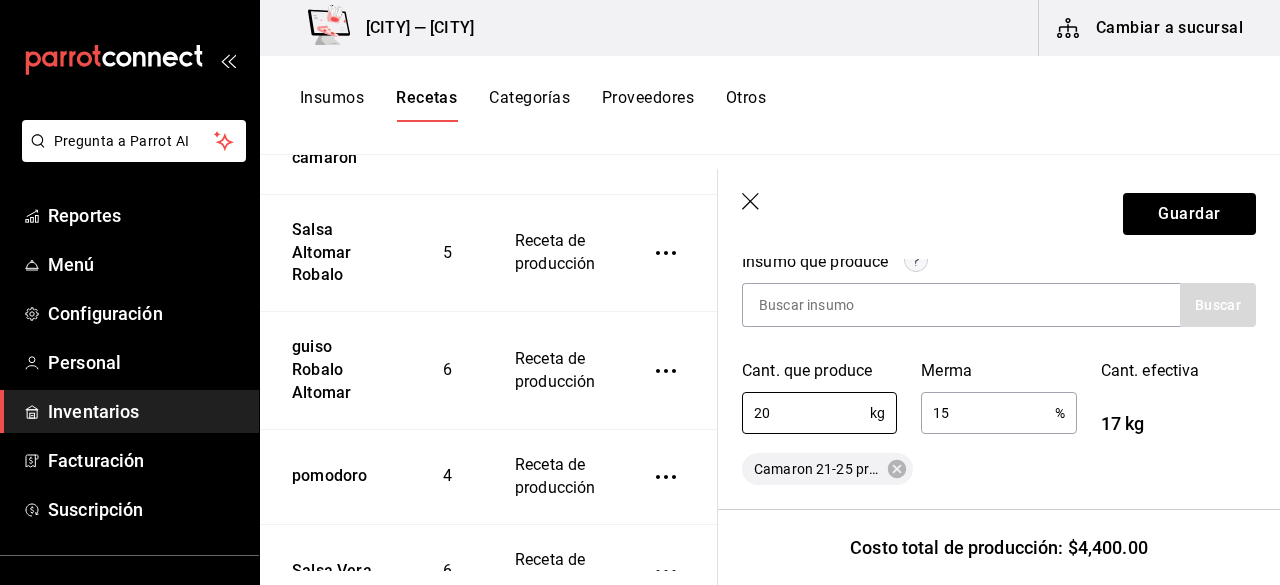 click on "Recetas" at bounding box center [426, 105] 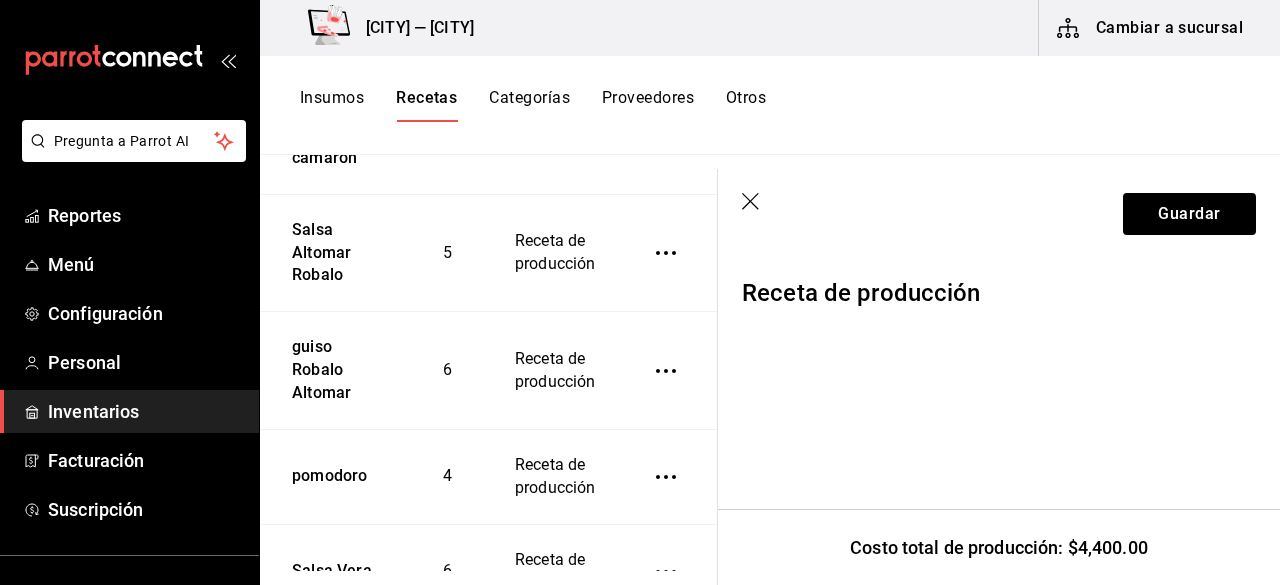 scroll, scrollTop: 0, scrollLeft: 0, axis: both 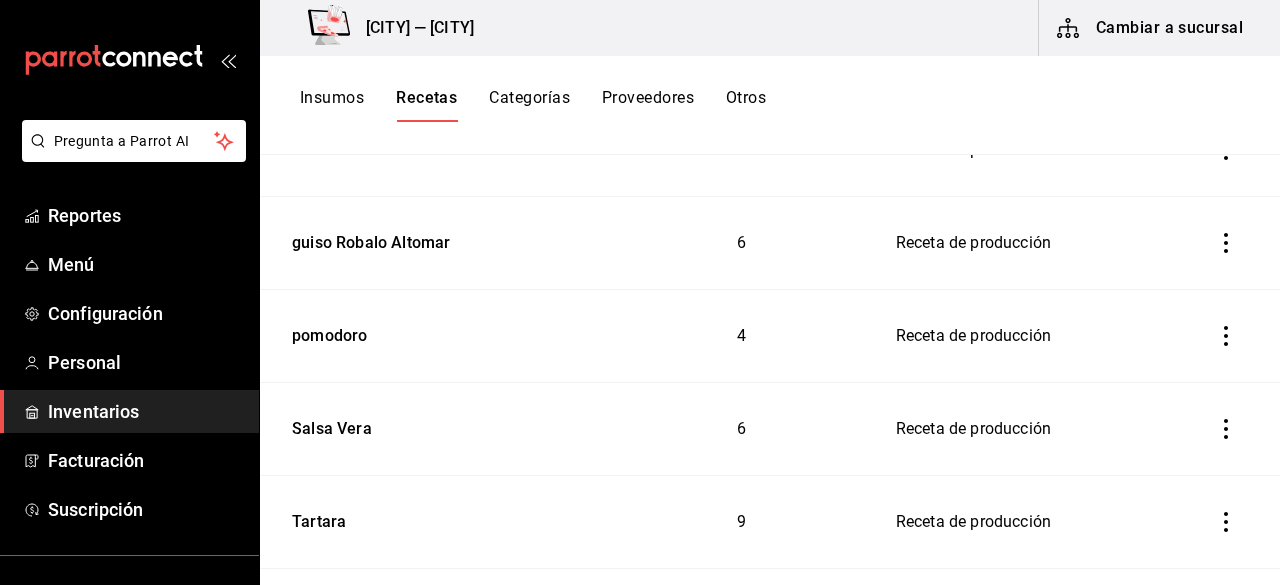 click on "Recetas" at bounding box center (426, 105) 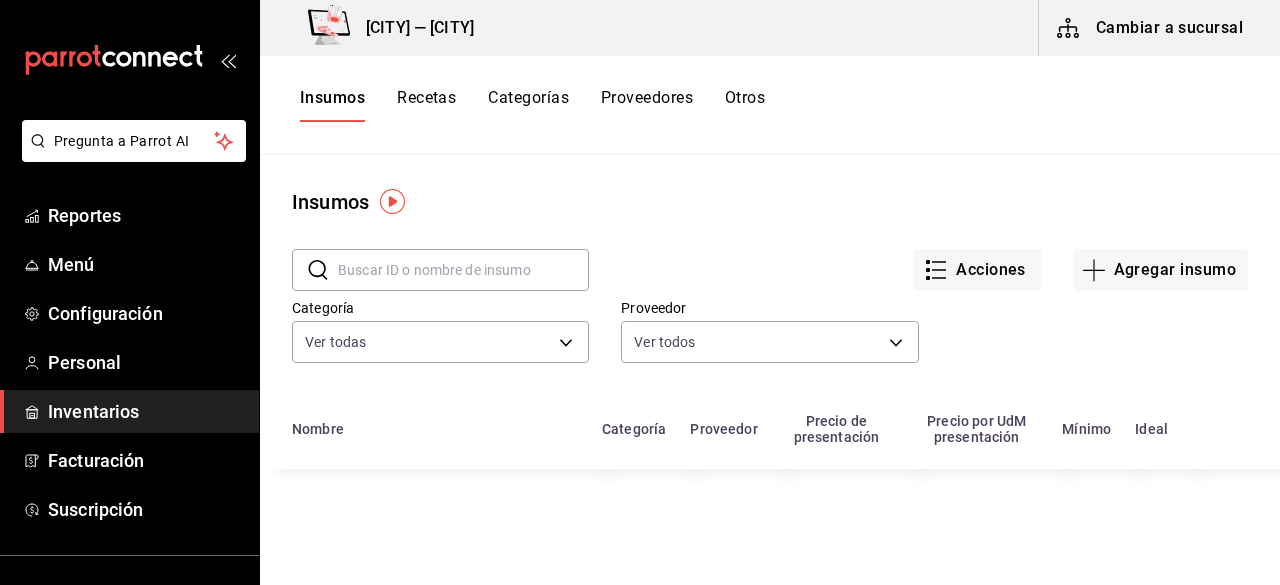 click on "Recetas" at bounding box center (426, 105) 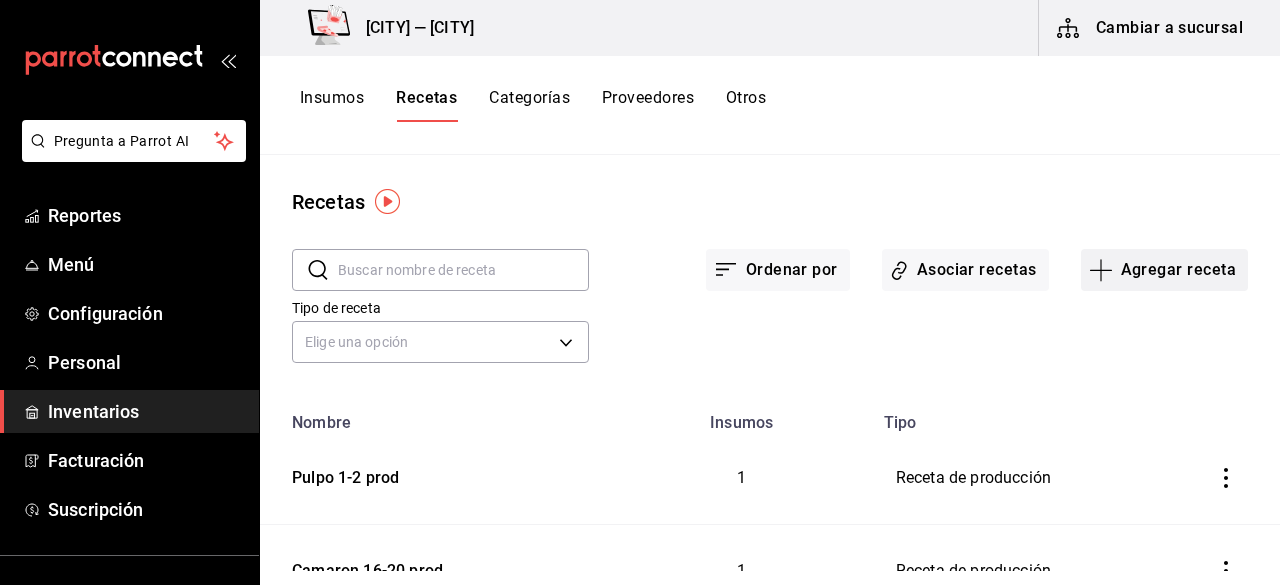 click on "Agregar receta" at bounding box center (1164, 270) 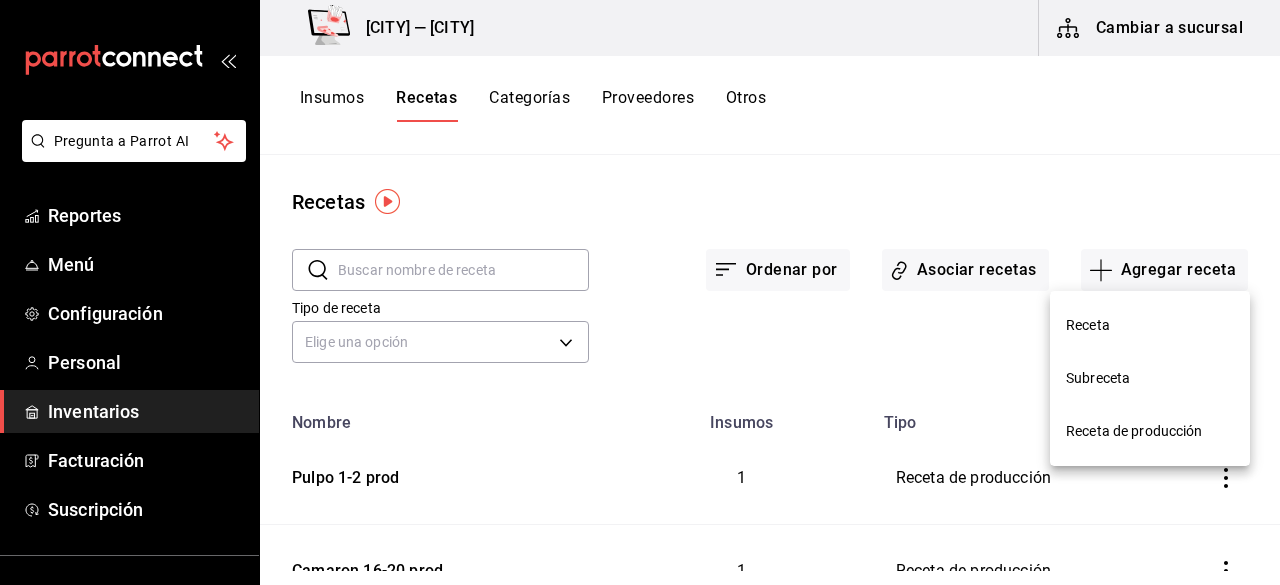 click on "Receta" at bounding box center (1150, 325) 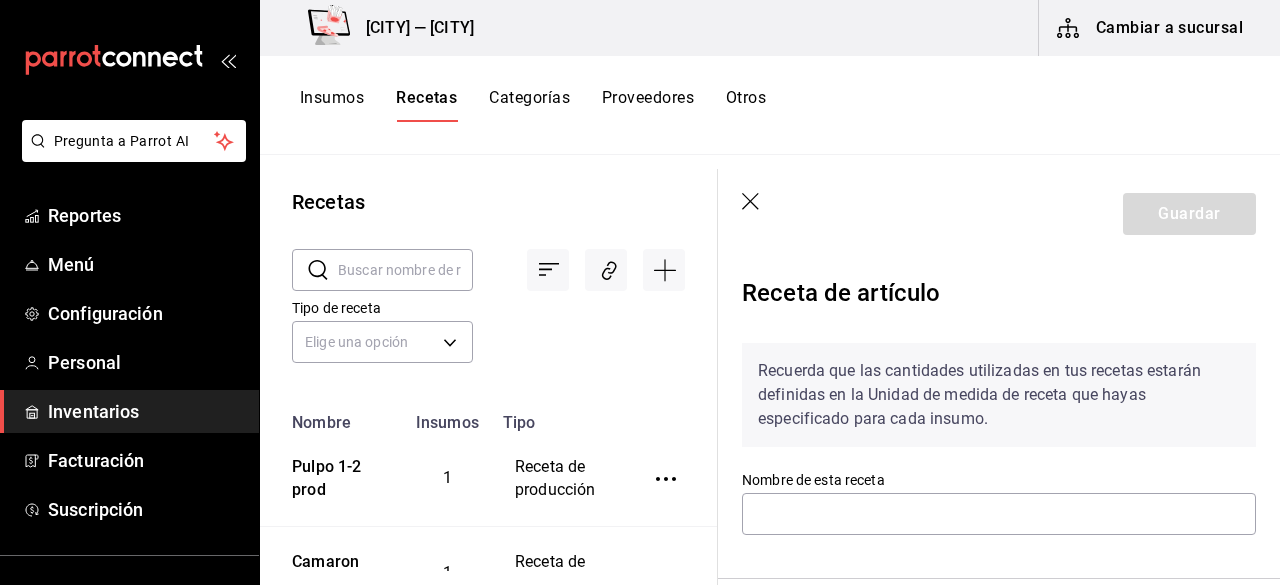 scroll, scrollTop: 100, scrollLeft: 0, axis: vertical 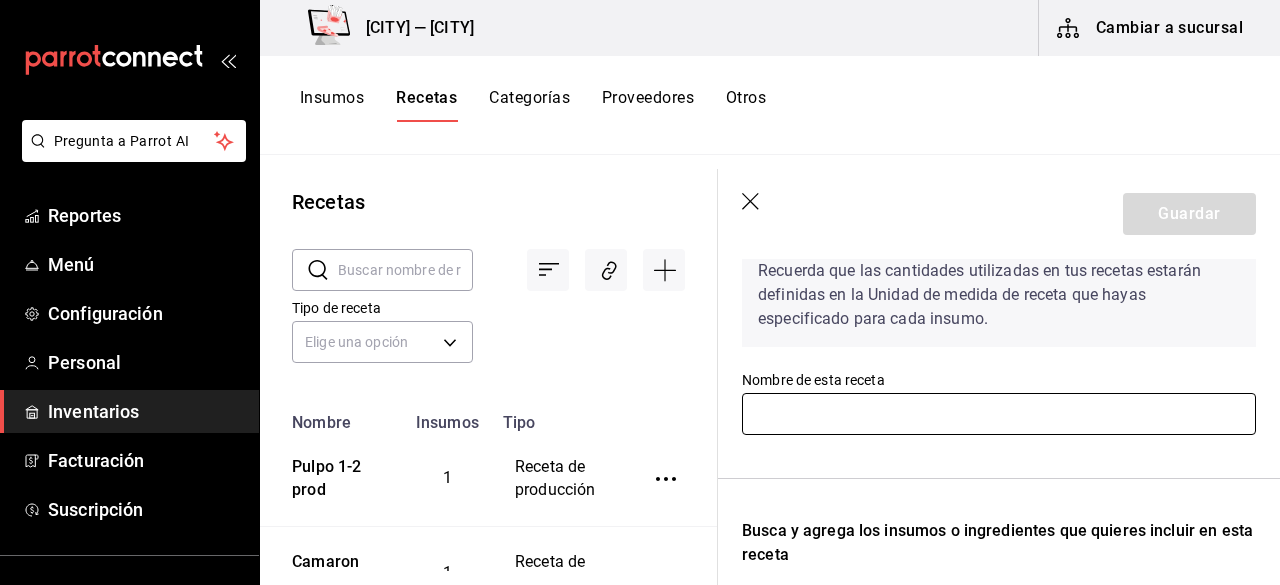 click at bounding box center [999, 414] 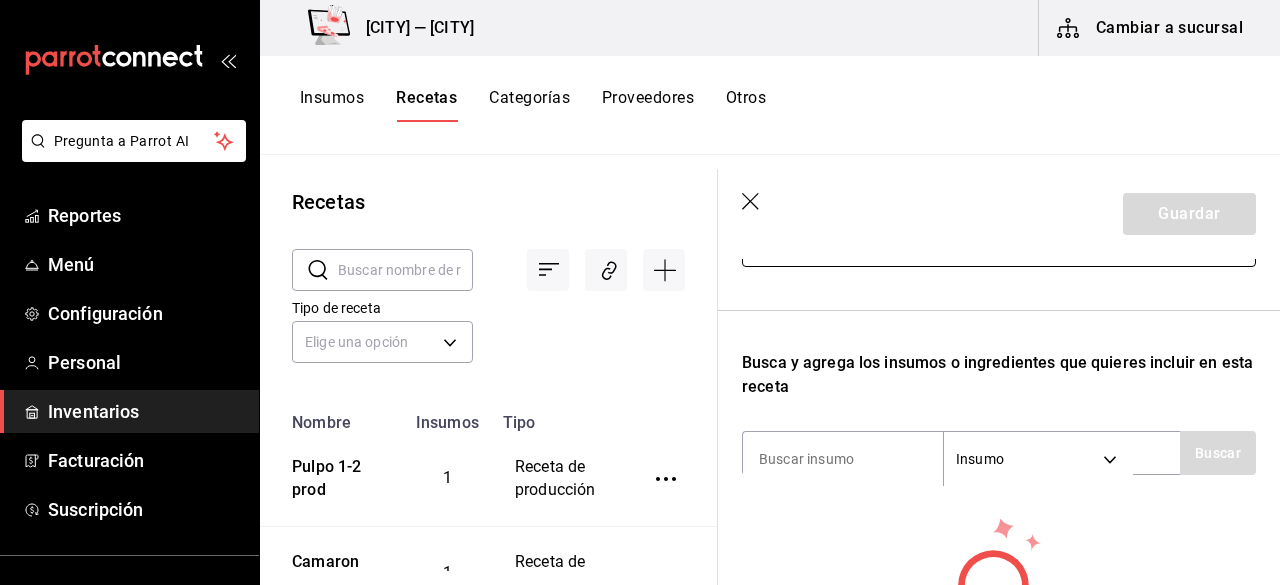 scroll, scrollTop: 300, scrollLeft: 0, axis: vertical 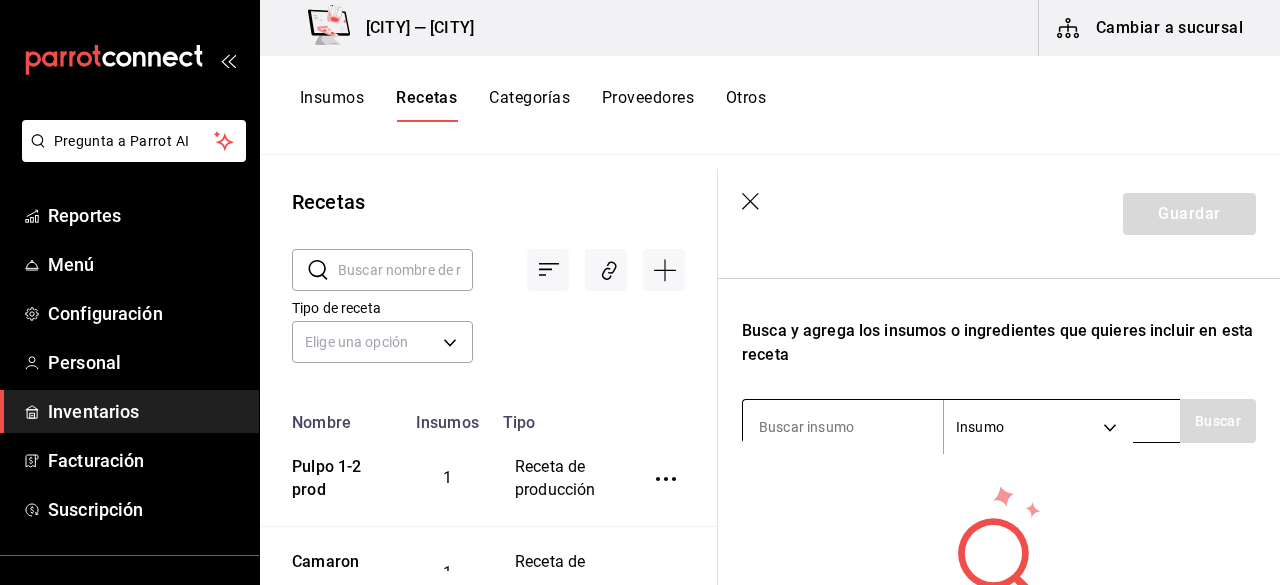 type on "Ccotel Mixto" 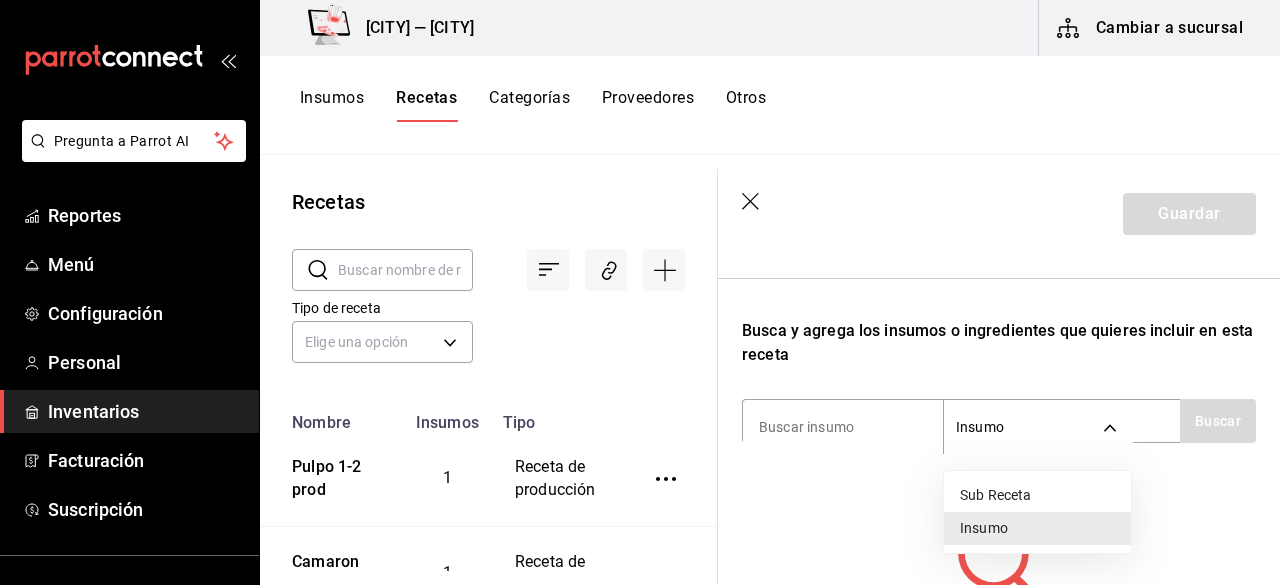 click at bounding box center [640, 292] 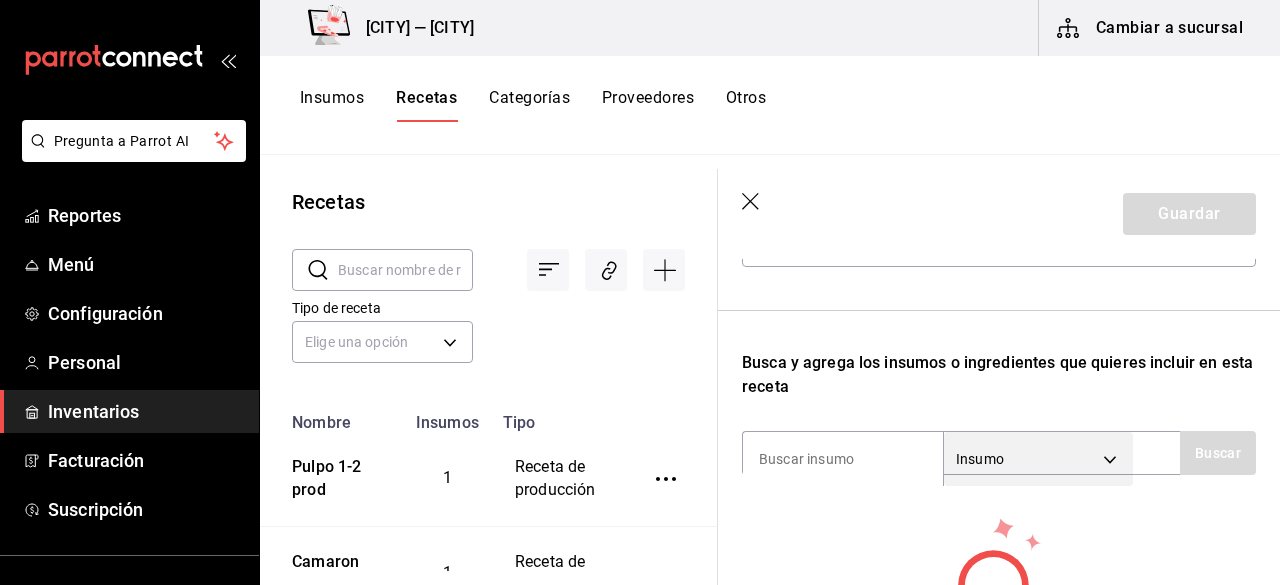 scroll, scrollTop: 300, scrollLeft: 0, axis: vertical 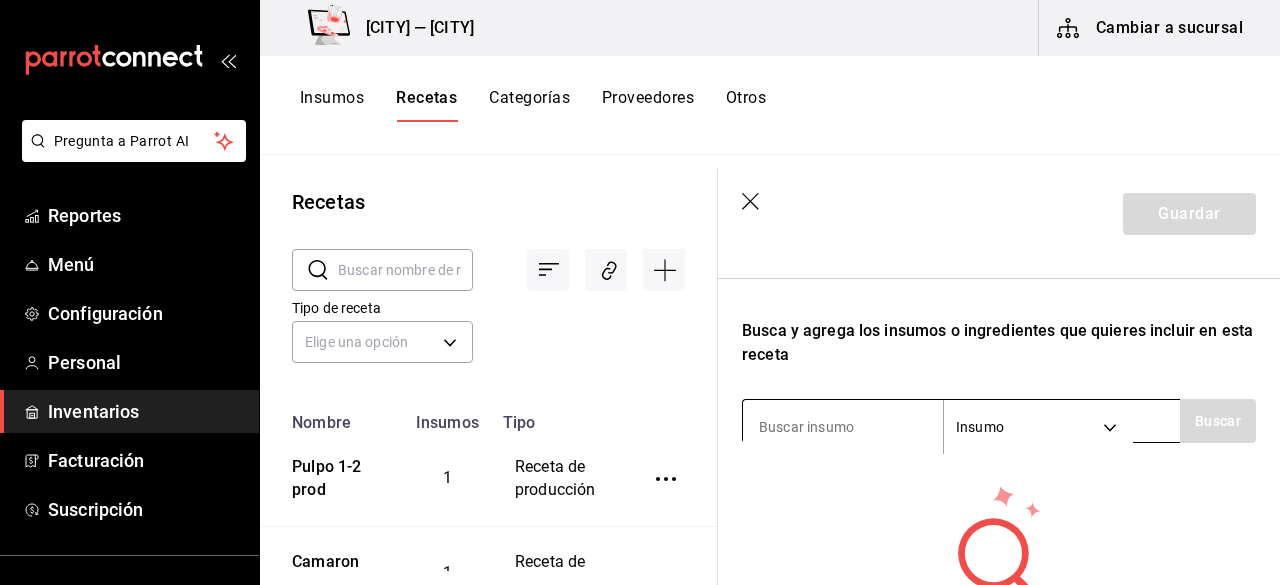 click at bounding box center (843, 427) 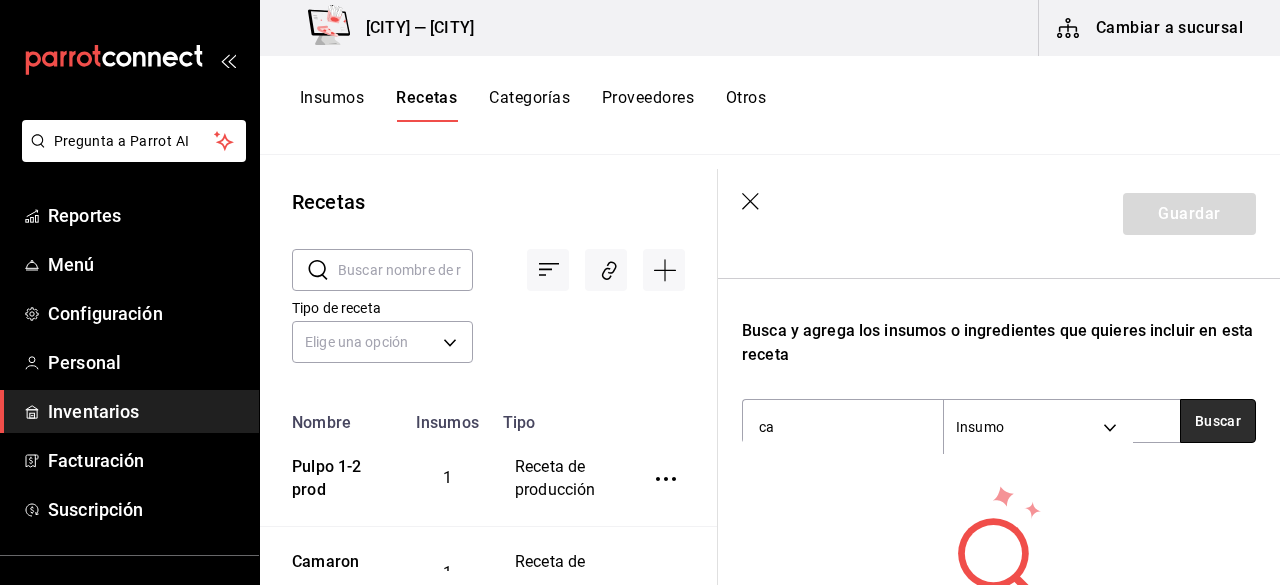 click on "Buscar" at bounding box center (1218, 421) 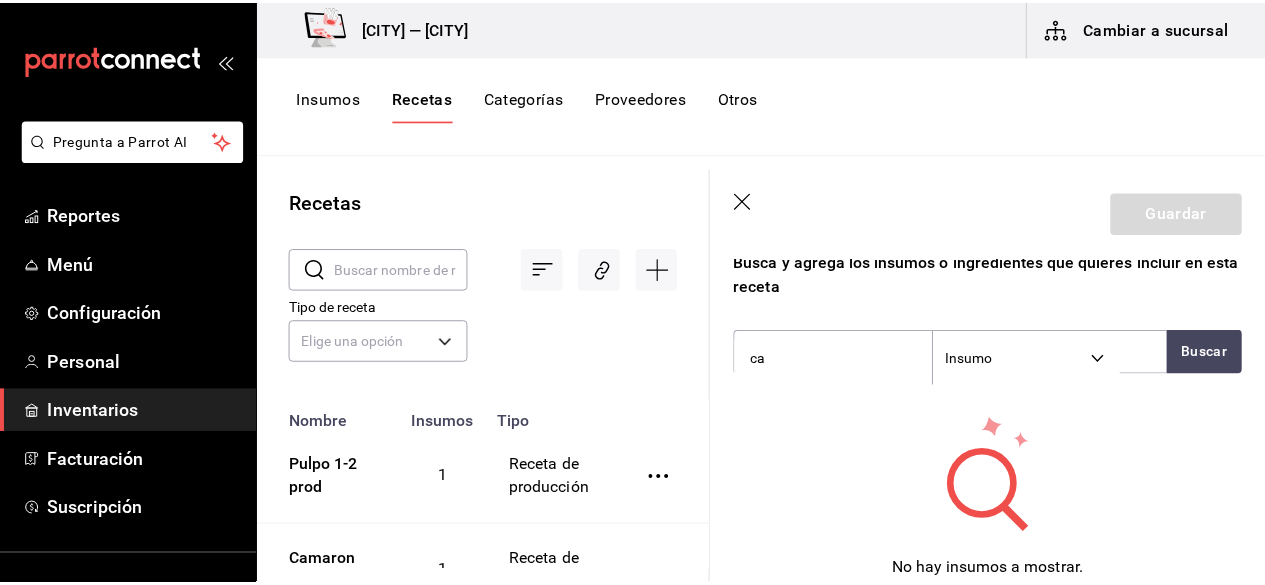 scroll, scrollTop: 400, scrollLeft: 0, axis: vertical 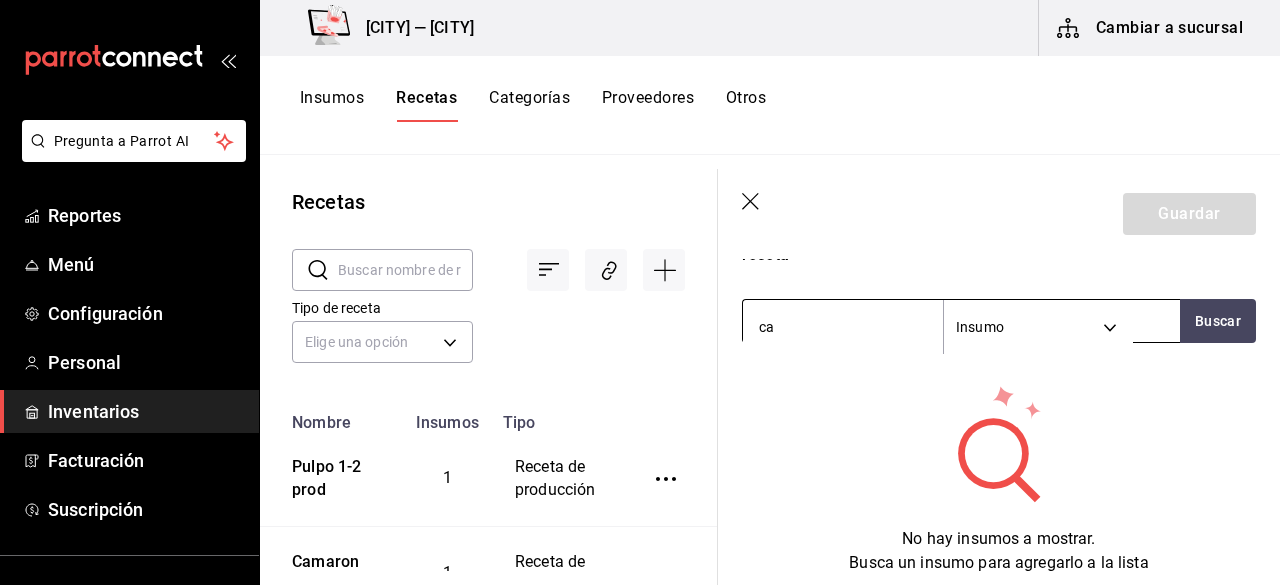 click on "ca" at bounding box center (843, 327) 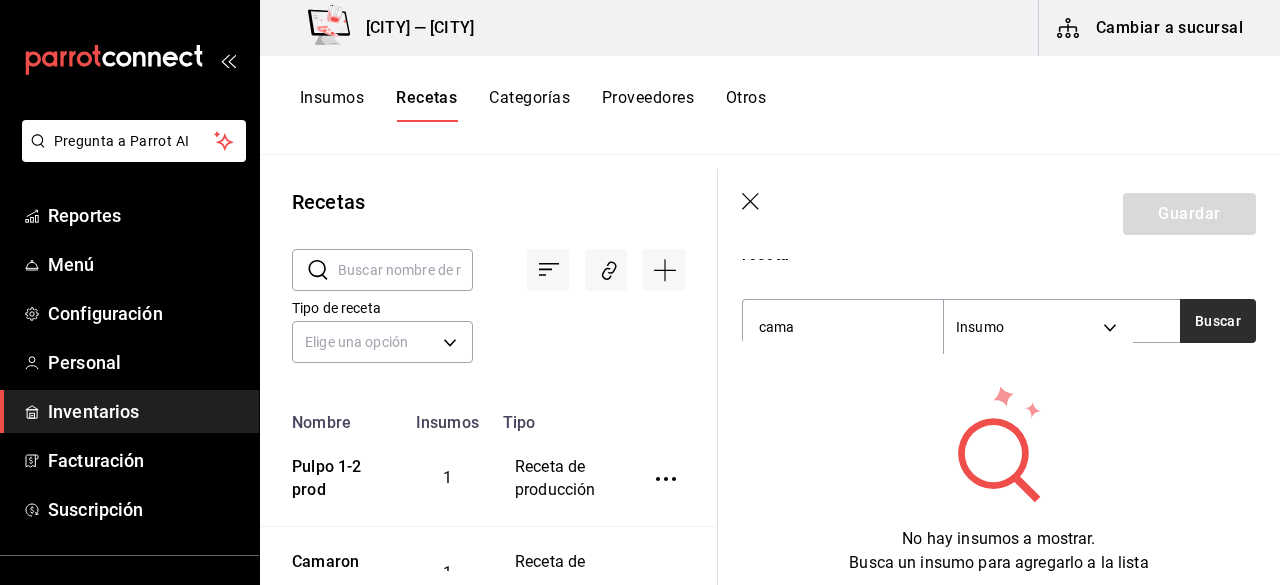 type on "cama" 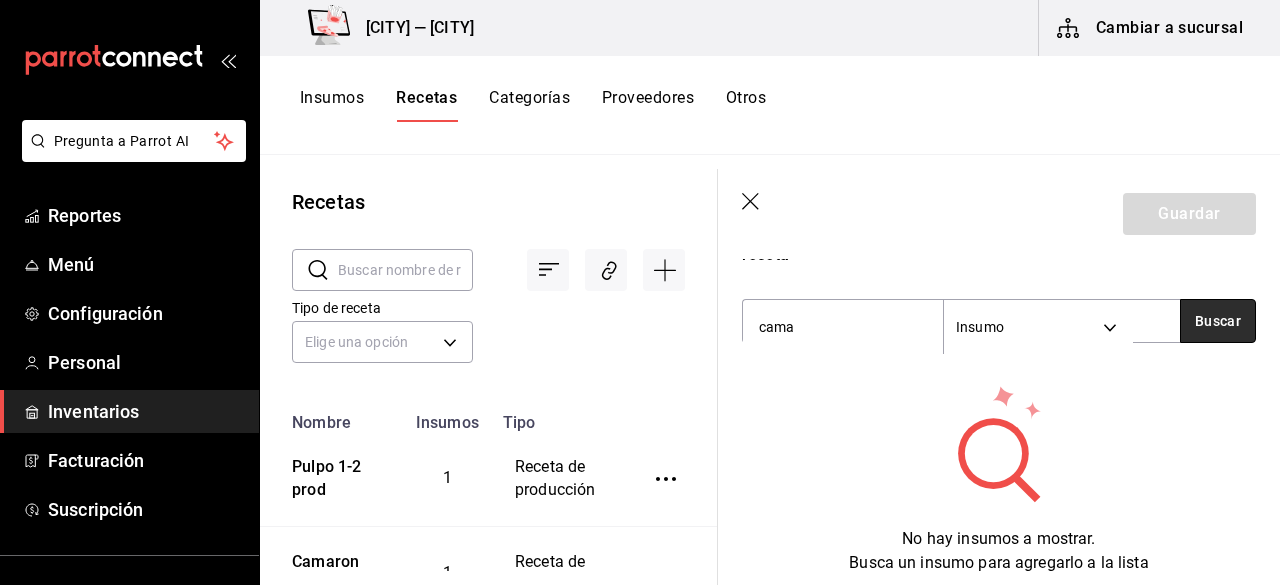 click on "Buscar" at bounding box center [1218, 321] 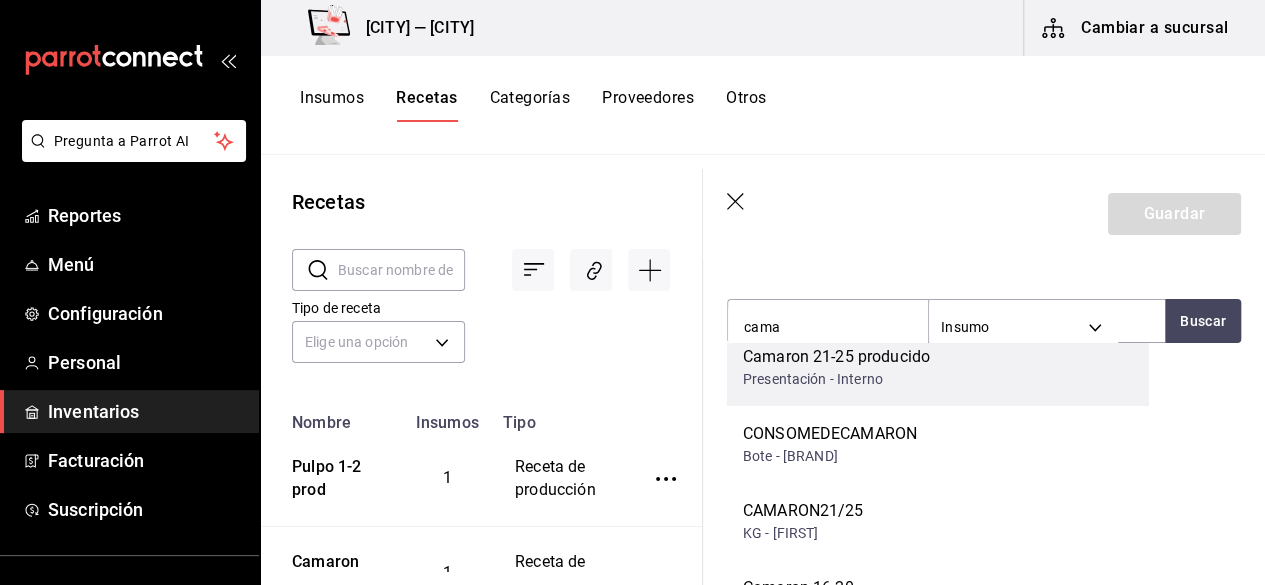 scroll, scrollTop: 28, scrollLeft: 0, axis: vertical 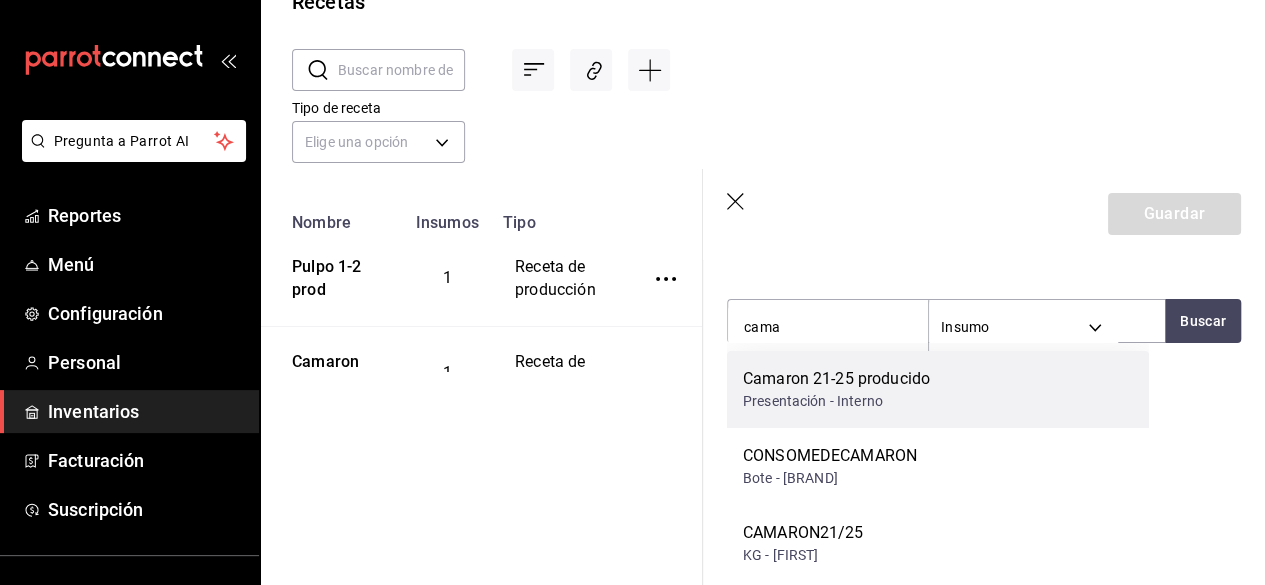 click on "Camaron 21-25 producido Presentación - Interno" at bounding box center [938, 389] 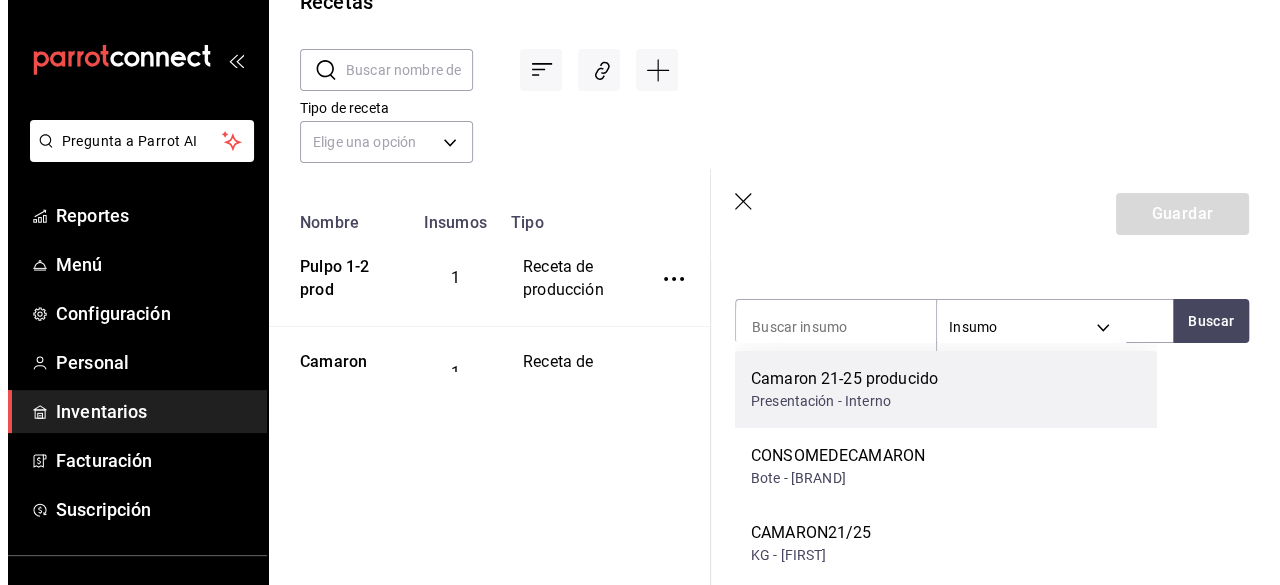 scroll, scrollTop: 0, scrollLeft: 0, axis: both 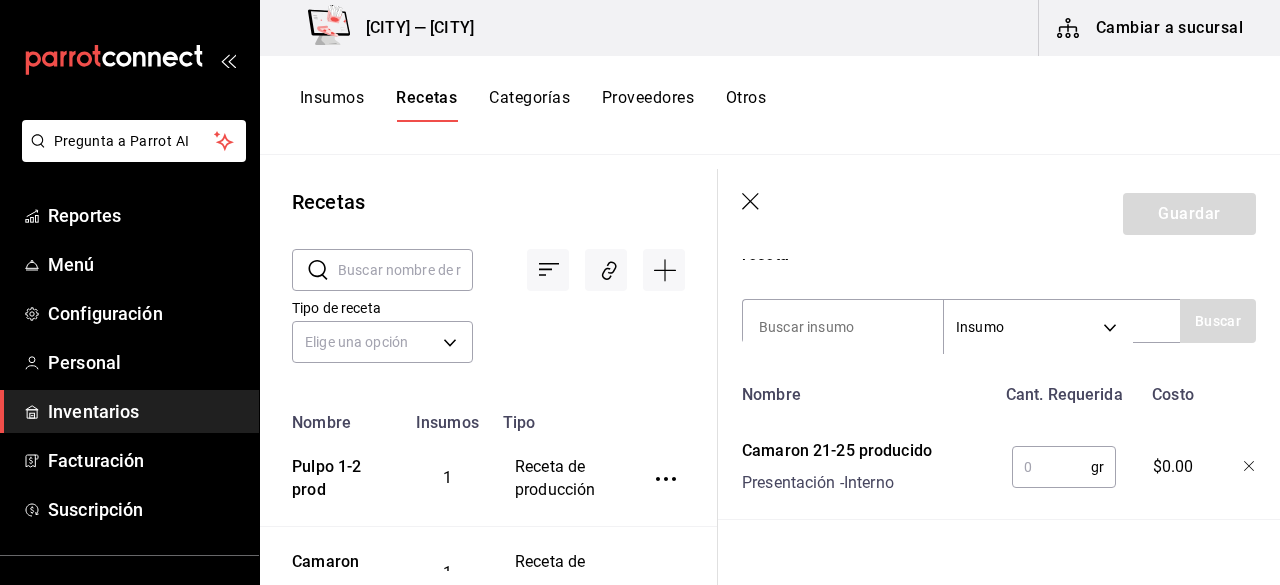 click on "gr ​" at bounding box center [1064, 467] 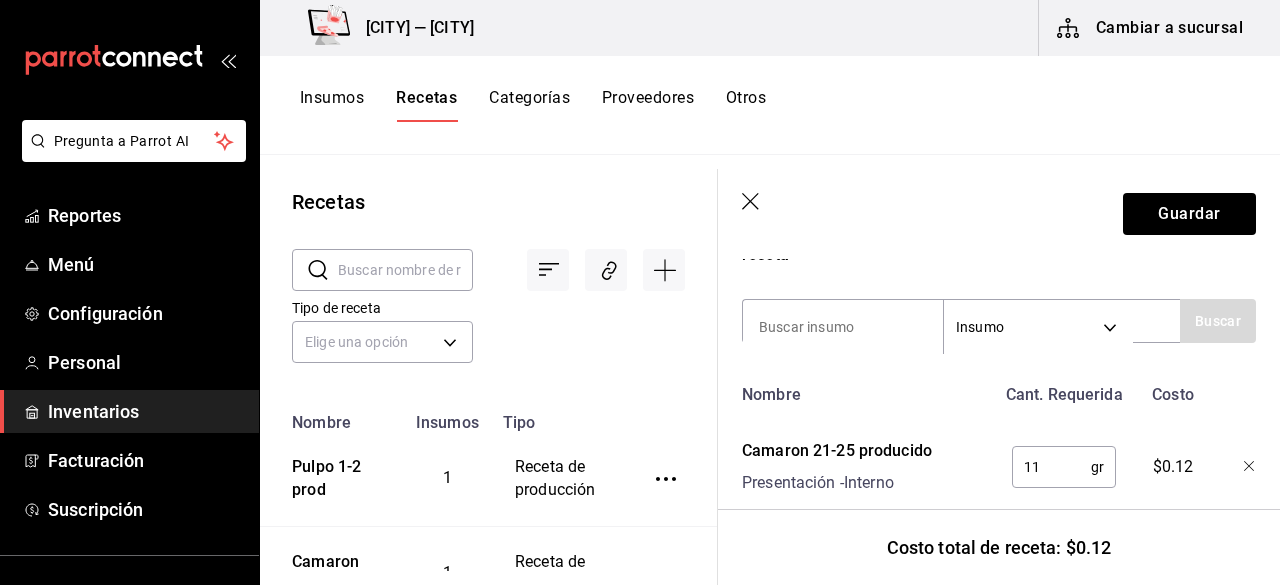 type on "1" 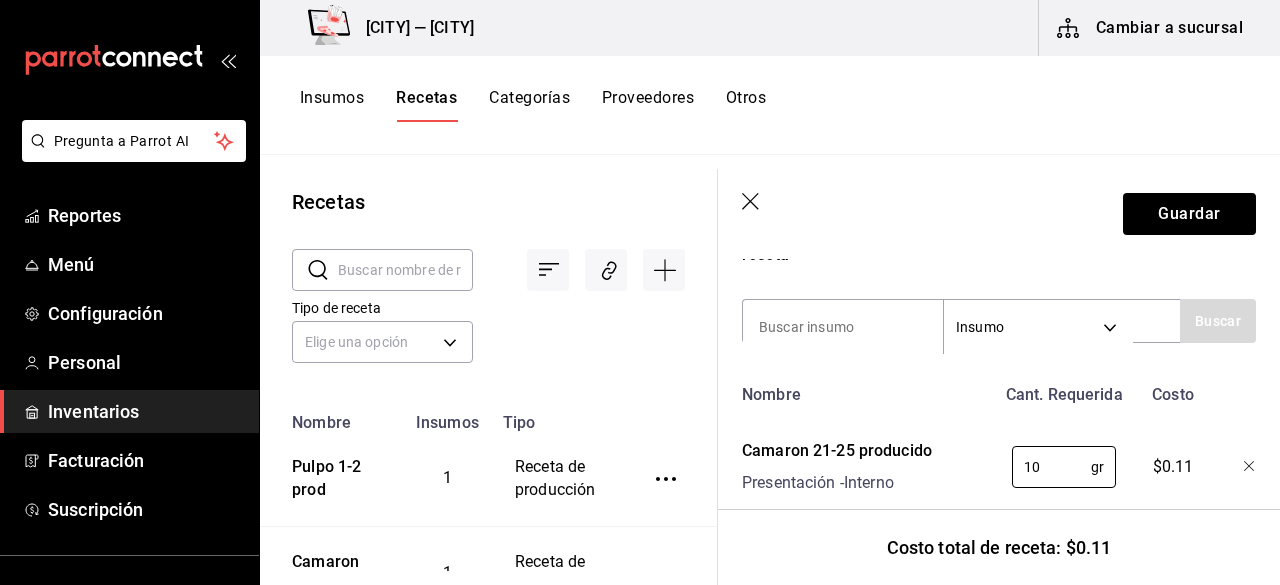 type on "1" 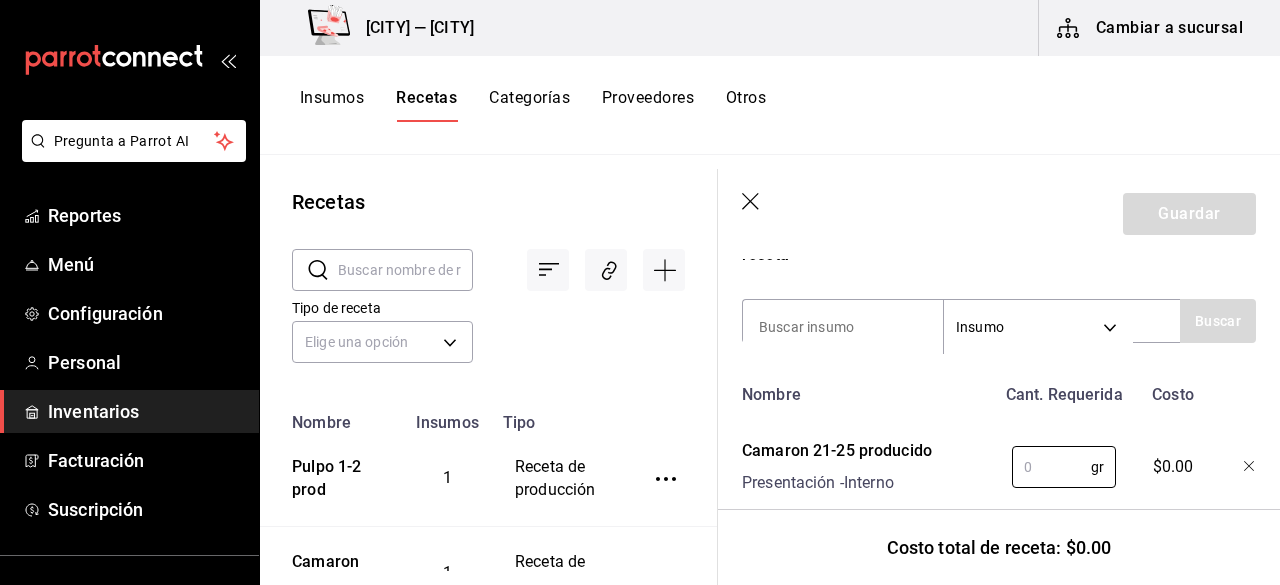 type 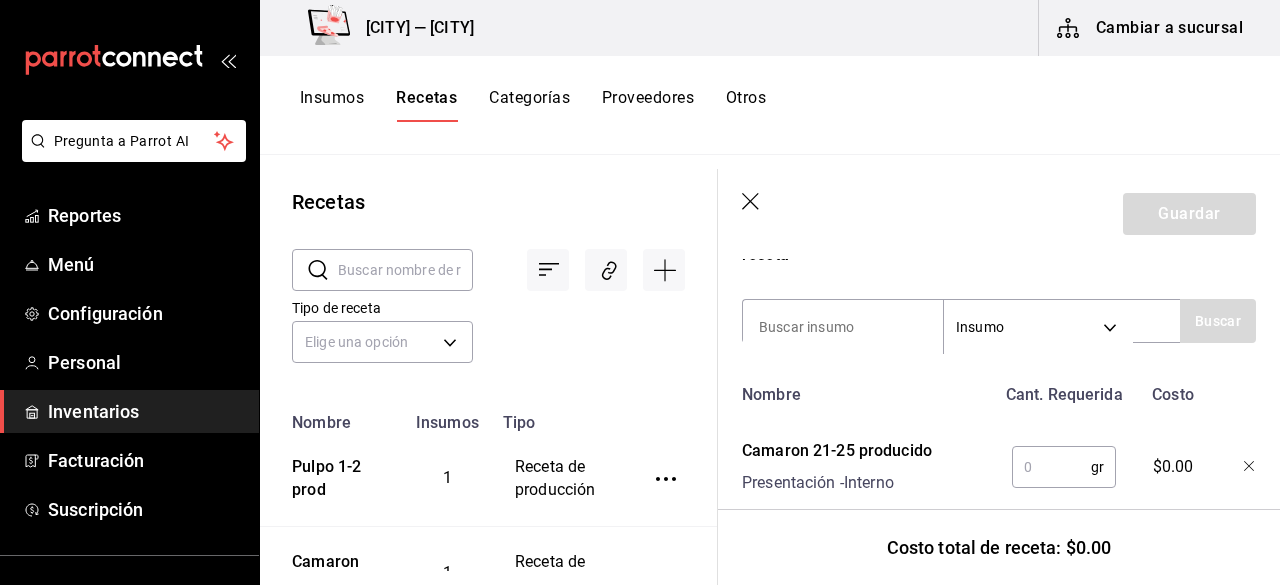 click on "Guardar" at bounding box center [999, 214] 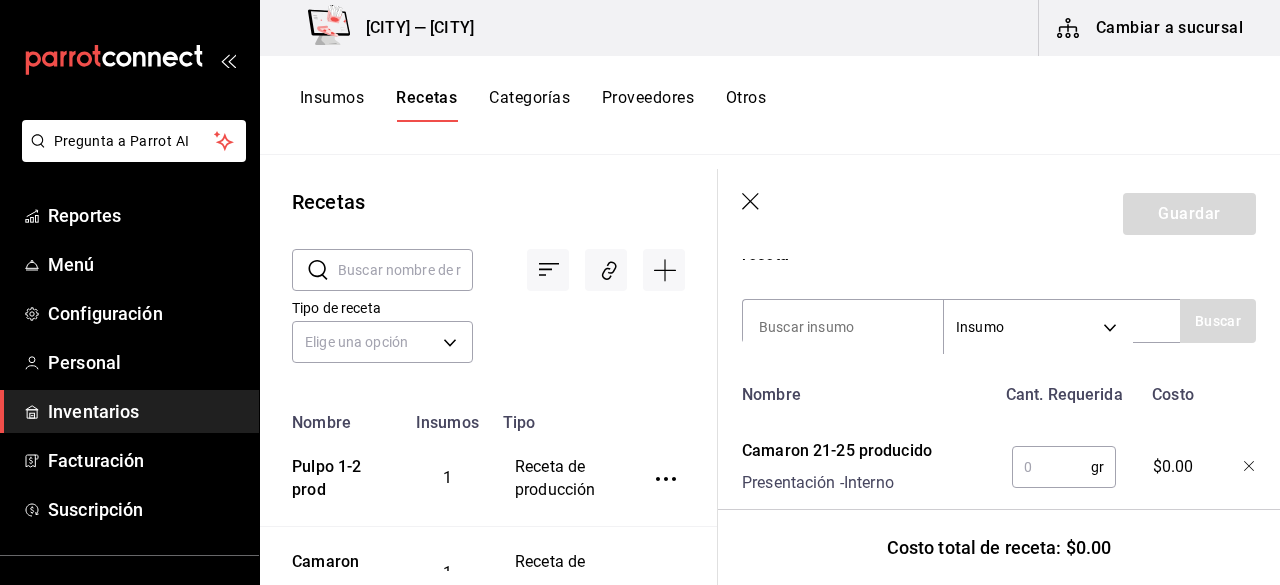 click on "Insumos" at bounding box center [332, 105] 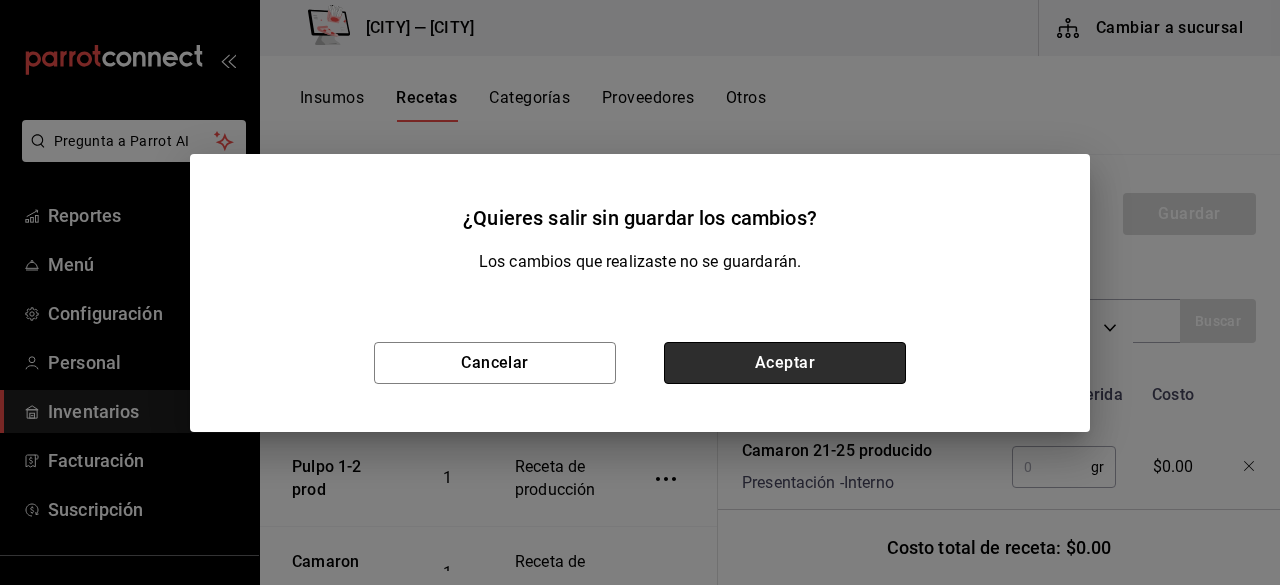 click on "Aceptar" at bounding box center [785, 363] 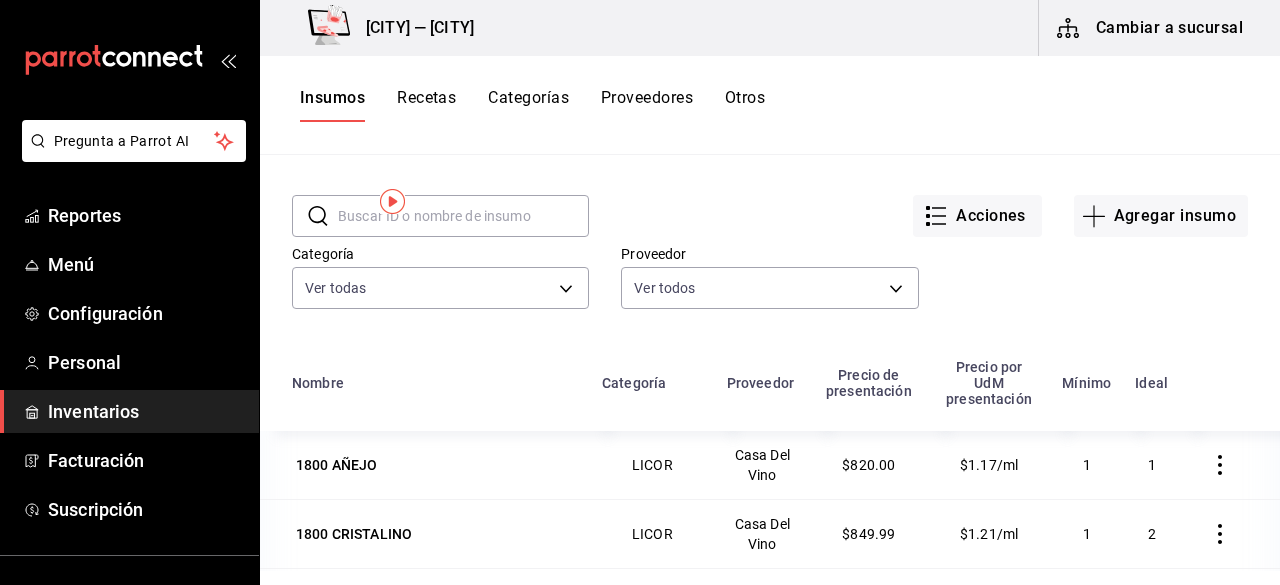 scroll, scrollTop: 0, scrollLeft: 0, axis: both 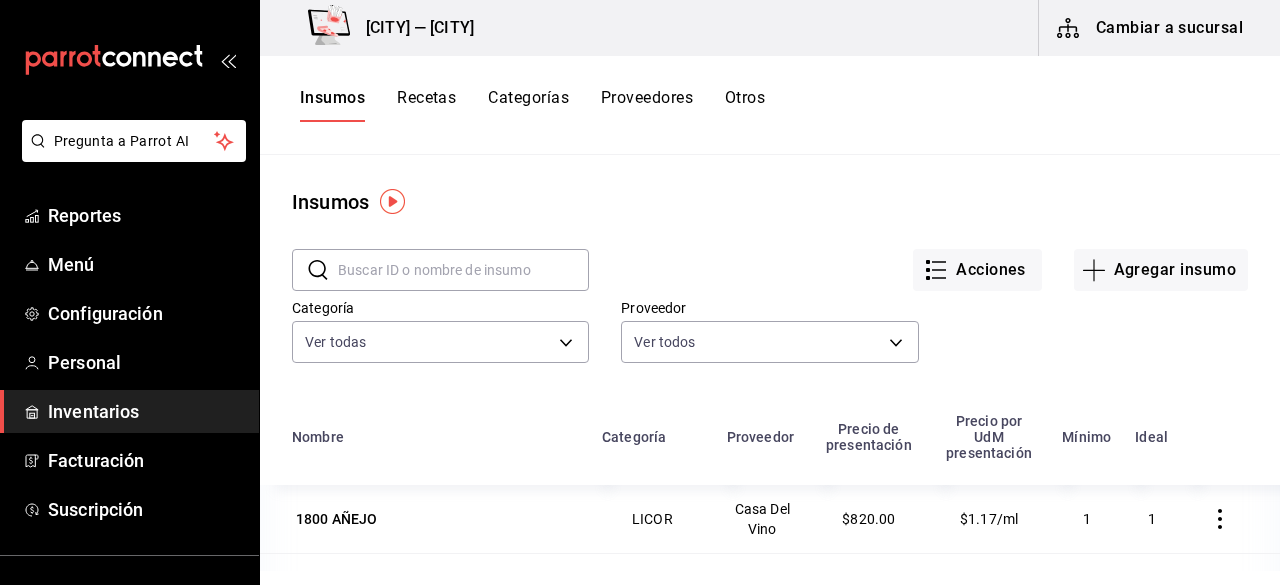 click at bounding box center (463, 270) 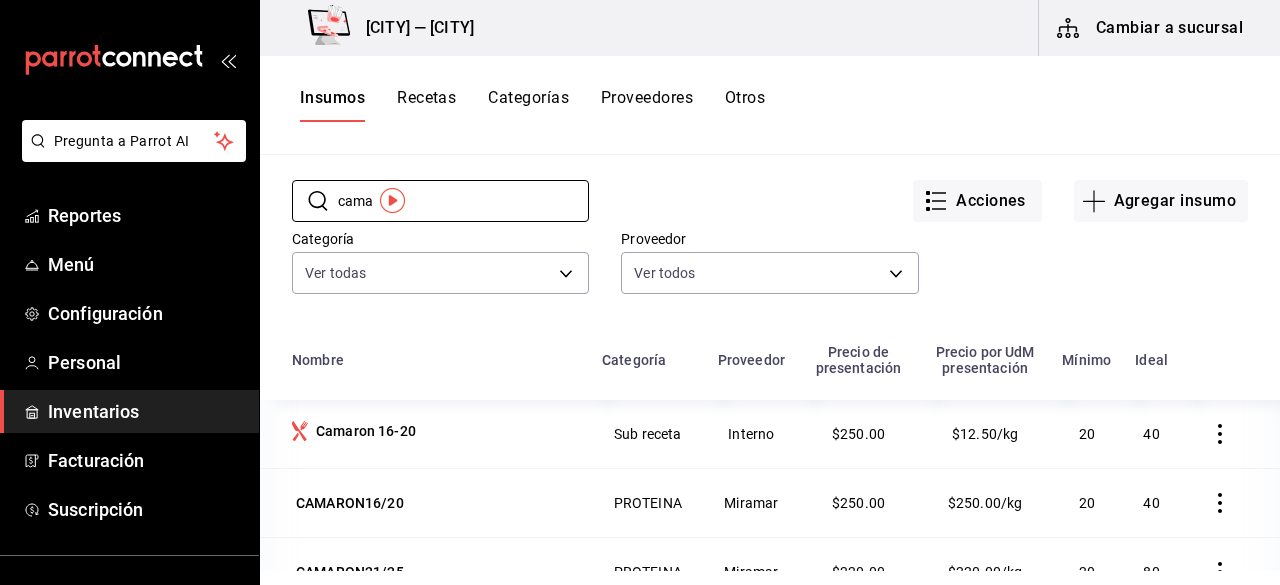 scroll, scrollTop: 100, scrollLeft: 0, axis: vertical 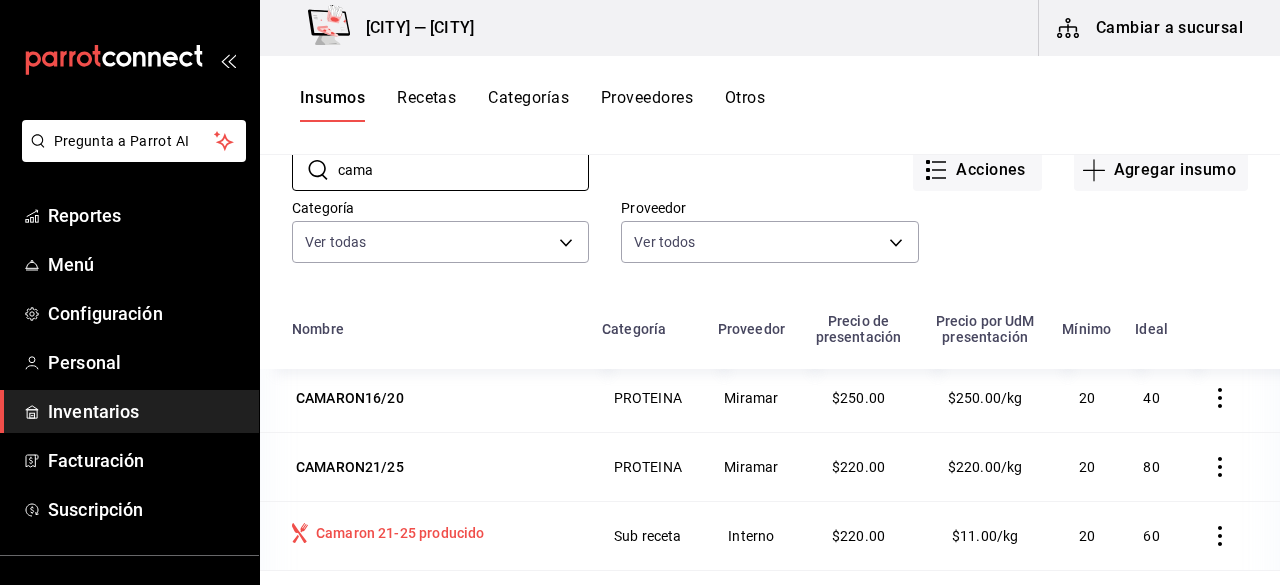 type on "cama" 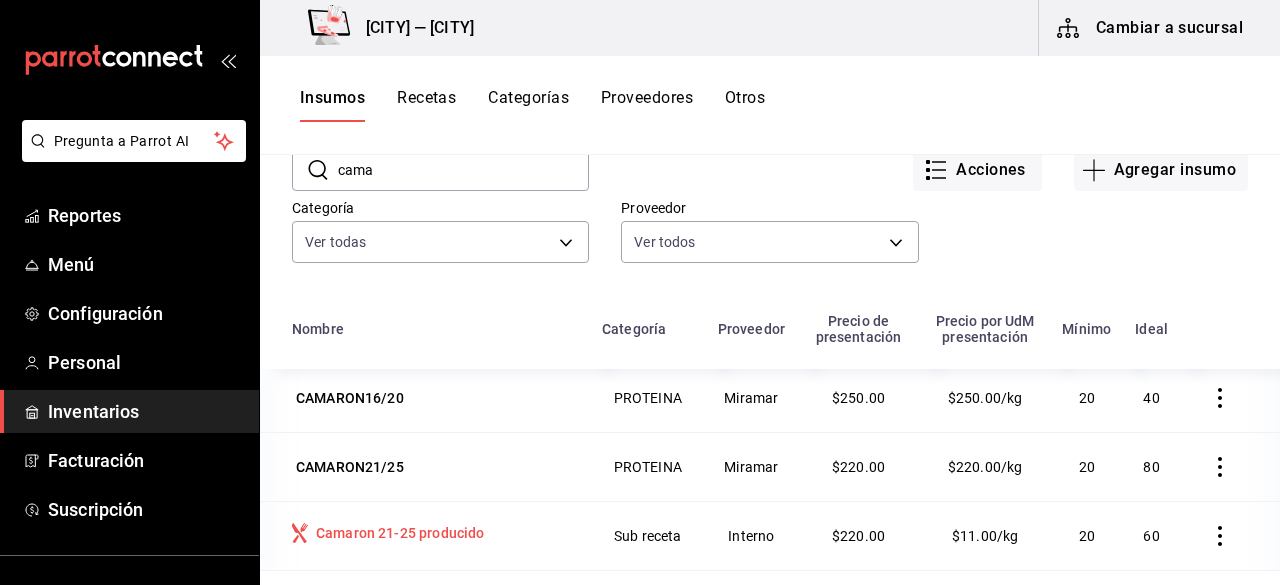 click on "Camaron 21-25 producido" at bounding box center (400, 533) 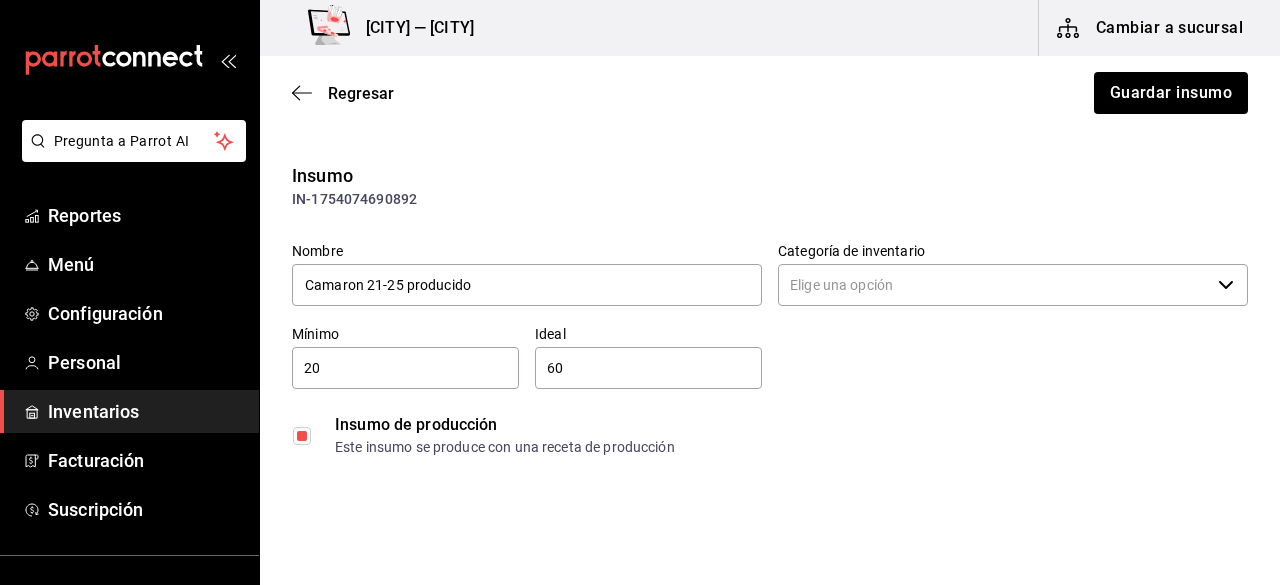 type on "Sub receta" 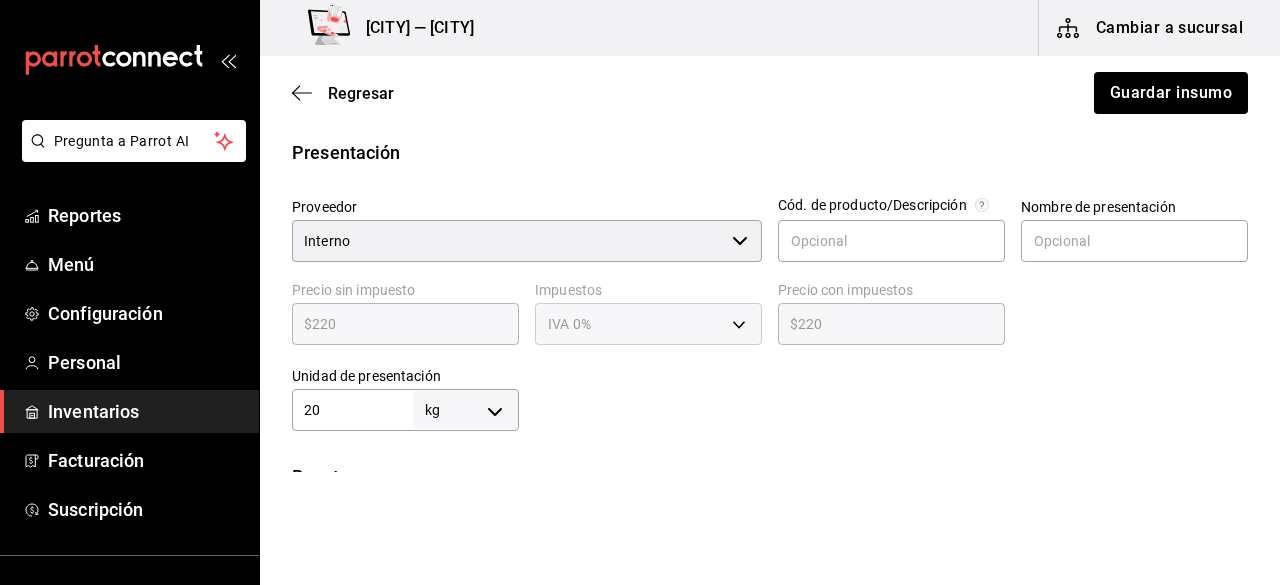 scroll, scrollTop: 500, scrollLeft: 0, axis: vertical 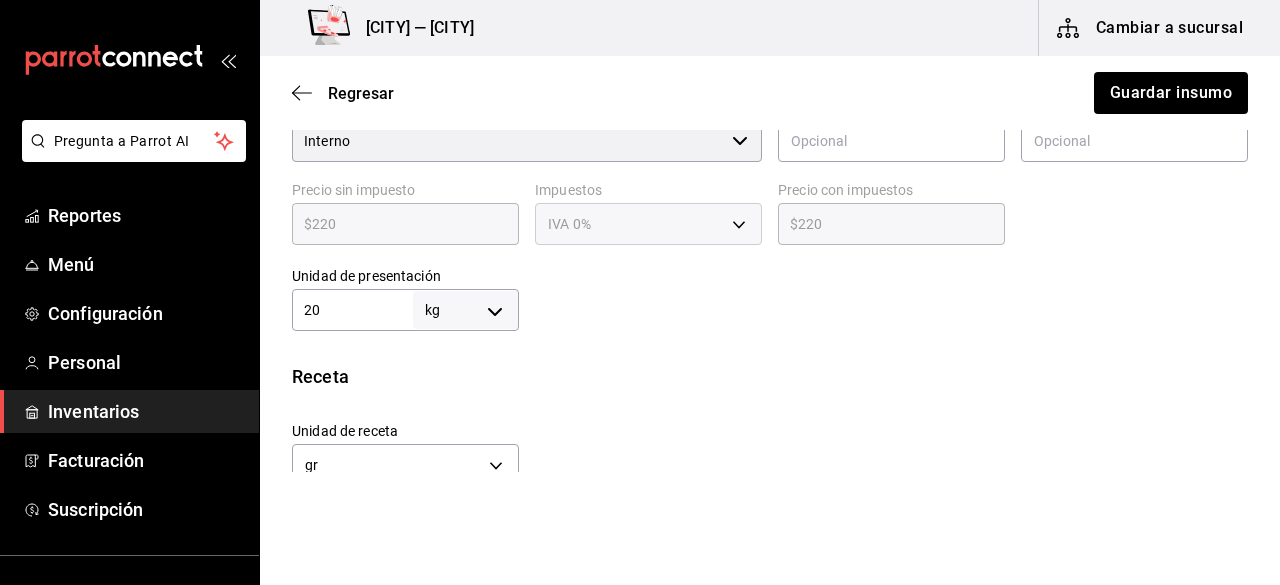 click on "20" at bounding box center (352, 310) 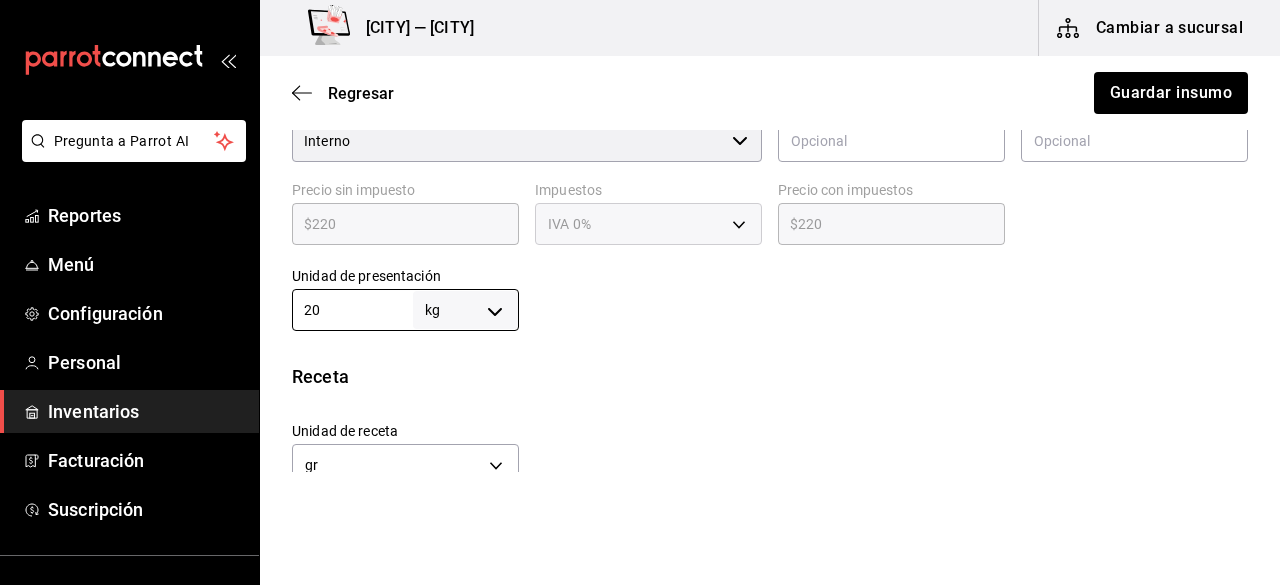 type on "2" 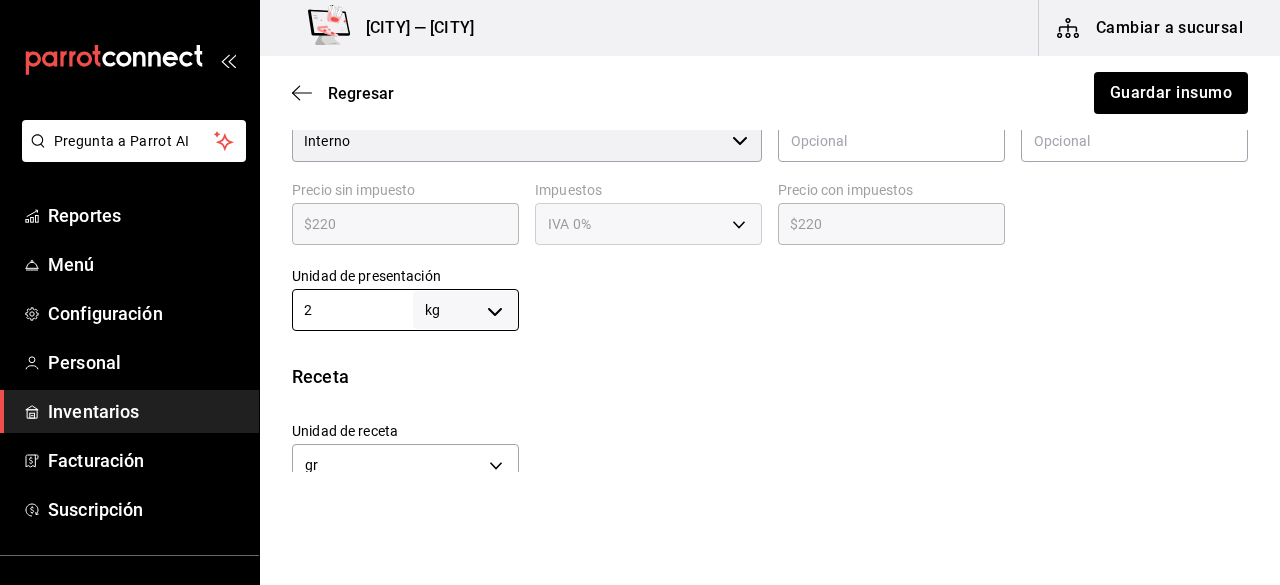 type on "2,000" 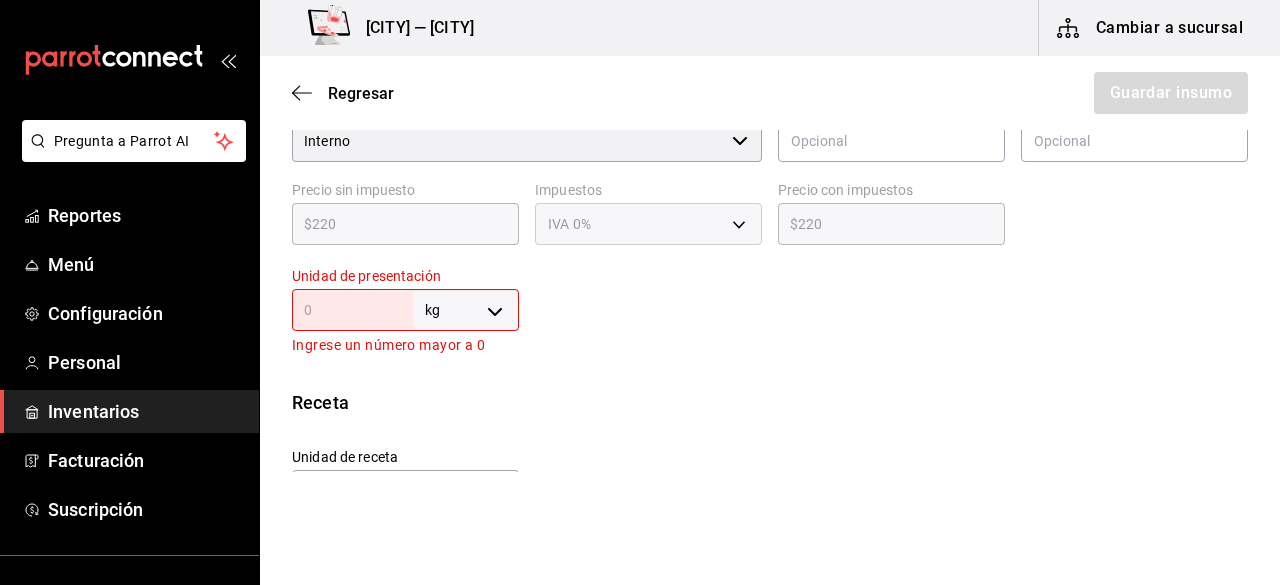 type on "1" 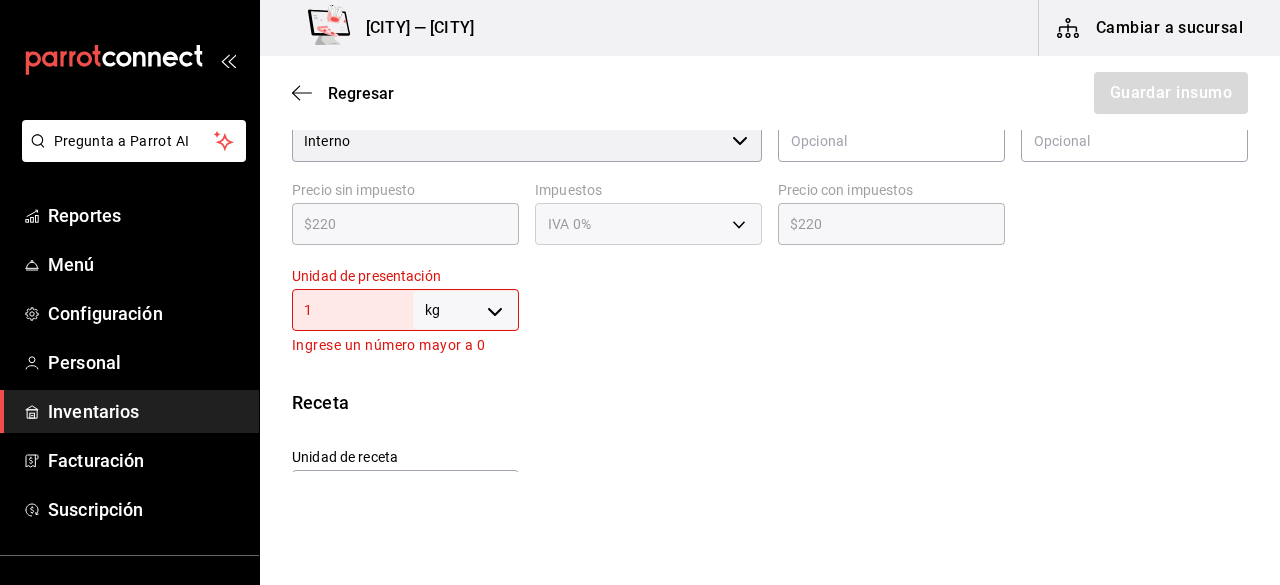 type on "1,000" 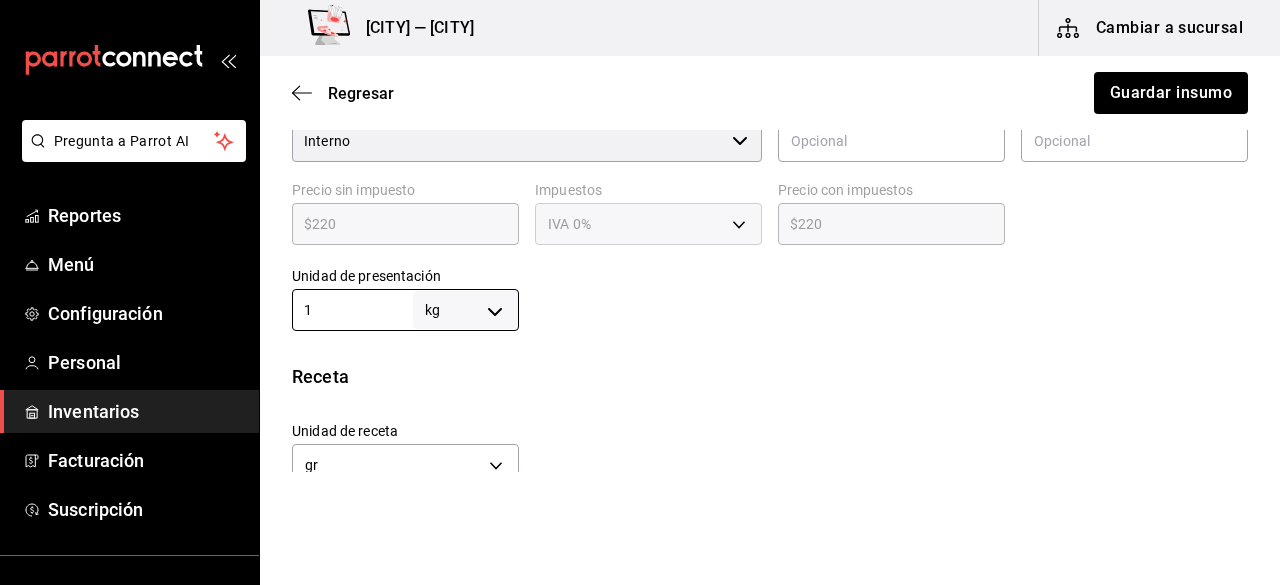 type on "1" 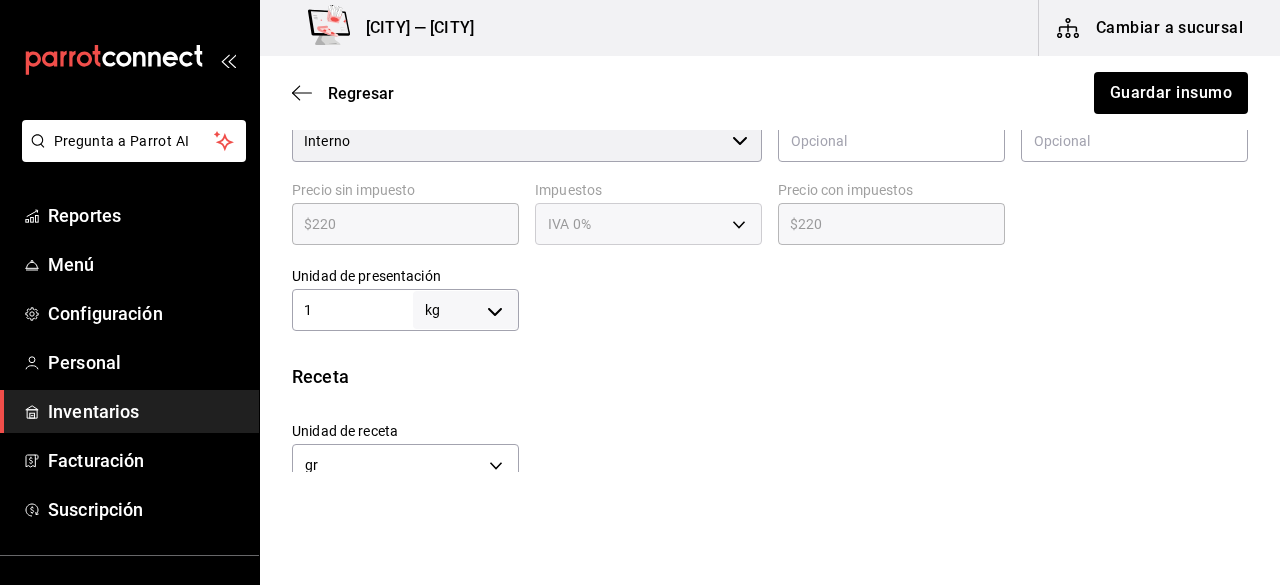 click on "Insumo [ID] Nombre Camaron 21-25 producido Categoría de inventario Sub receta ​ Mínimo 20 ​ Ideal 60 ​ Insumo de producción Este insumo se produce con una receta de producción Presentación Proveedor Interno ​ Cód. de producto/Descripción Nombre de presentación Precio sin impuesto $[PRICE] ​ Impuestos IVA 0% IVA_0 Precio con impuestos $[PRICE] ​ Unidad de presentación 1 kg KILOGRAM ​ Receta Unidad de receta gr GRAM Factor de conversión 1,000 ​ 1 kg de Presentación = 1,000 gr receta Ver ayuda de conversiones Unidades de conteo kg Presentación (1 kg)" at bounding box center [770, 177] 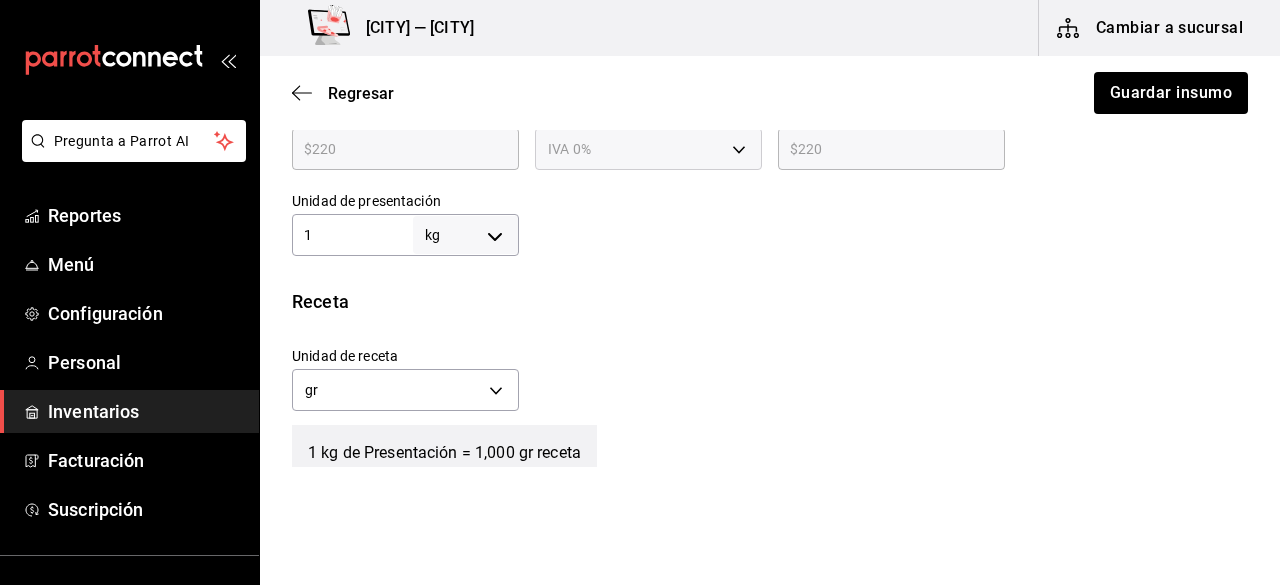scroll, scrollTop: 336, scrollLeft: 0, axis: vertical 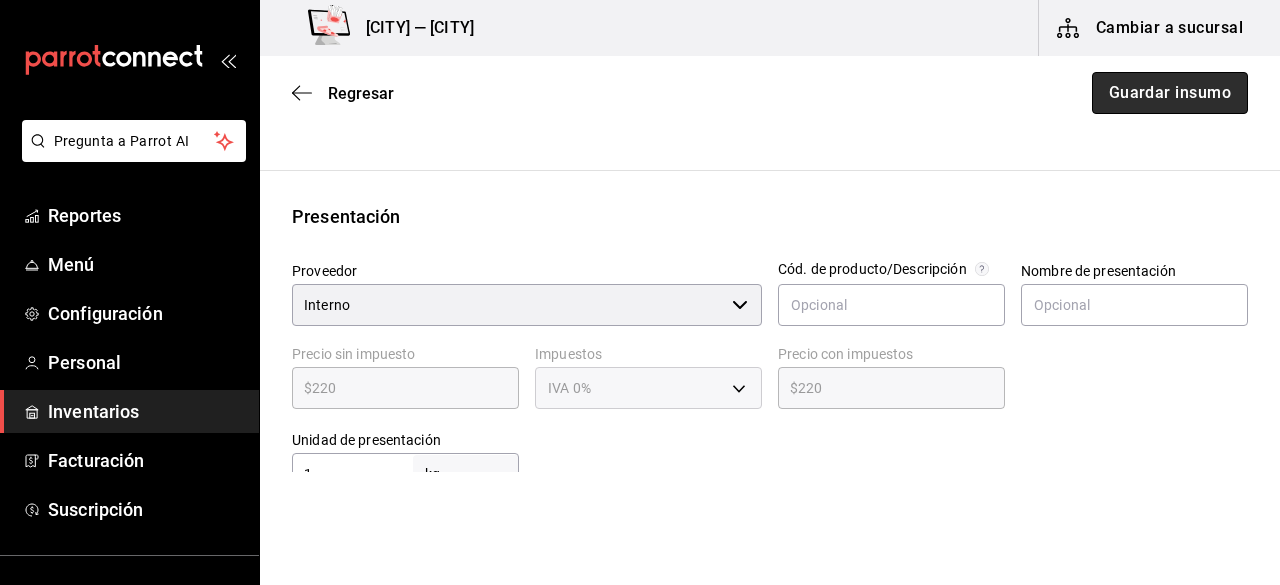 click on "Guardar insumo" at bounding box center [1170, 93] 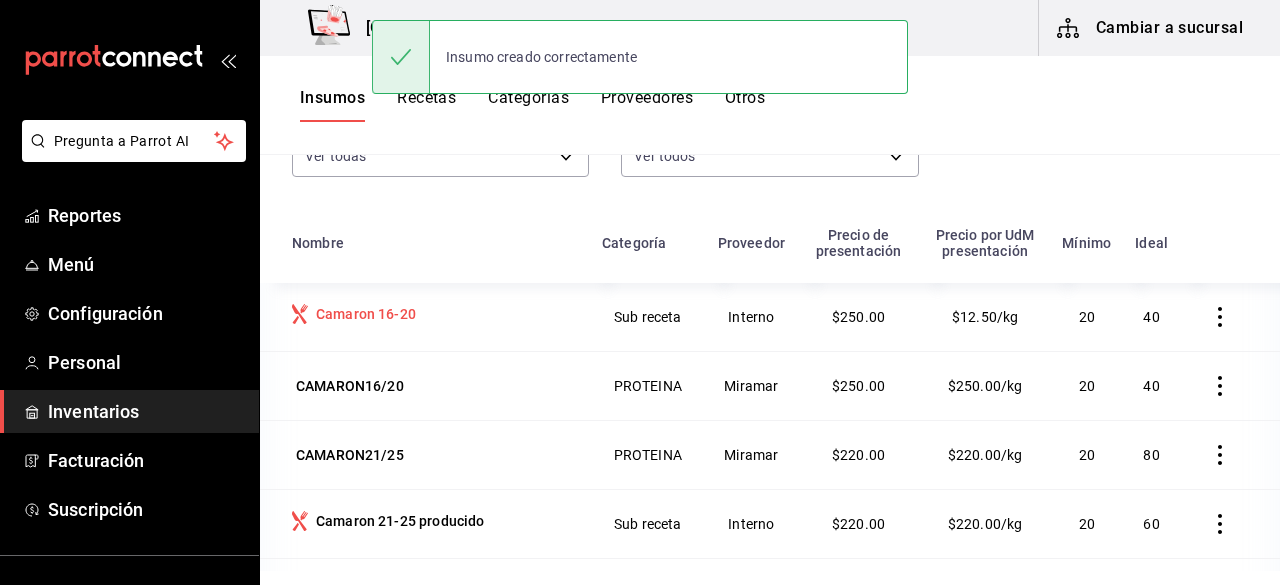 scroll, scrollTop: 200, scrollLeft: 0, axis: vertical 